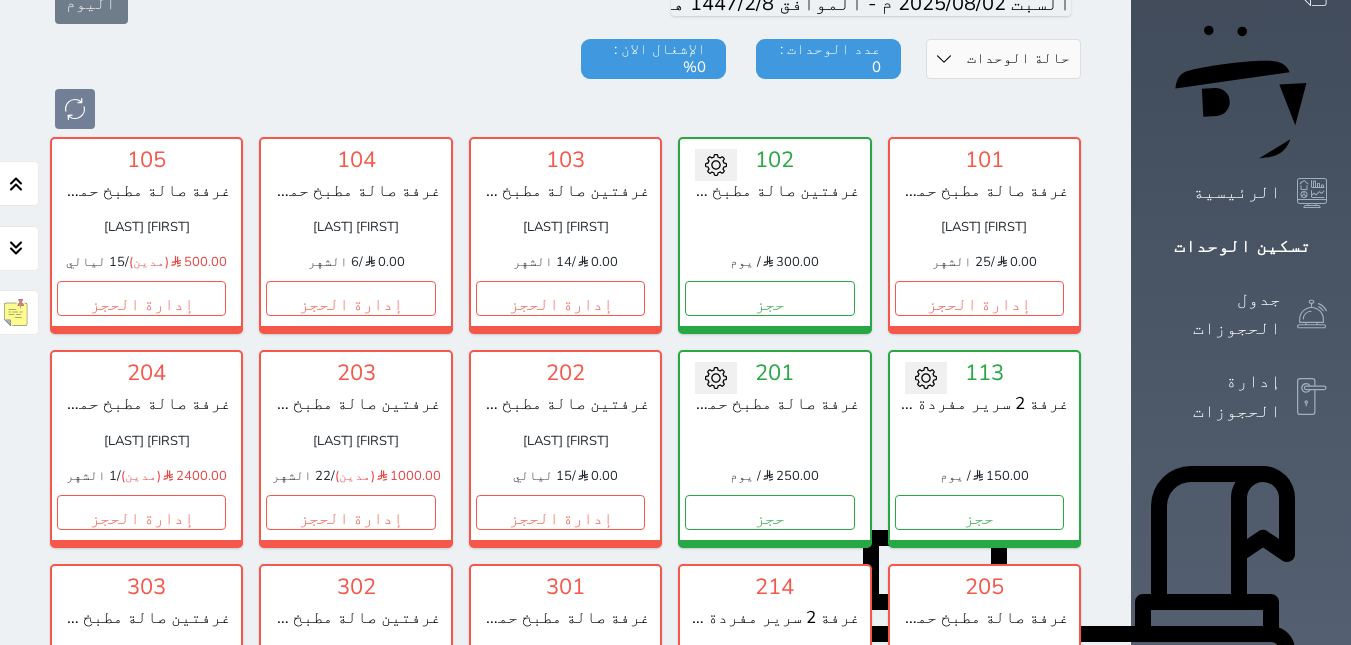 scroll, scrollTop: 178, scrollLeft: 0, axis: vertical 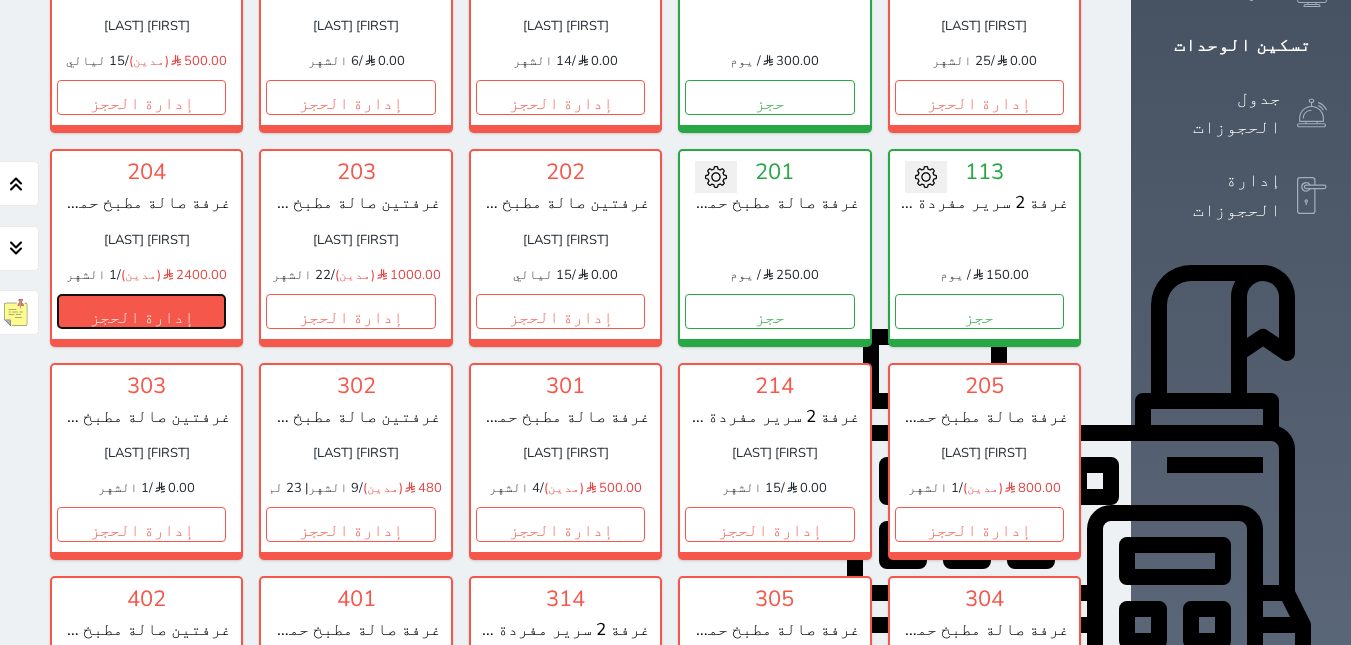 click on "إدارة الحجز" at bounding box center (141, 311) 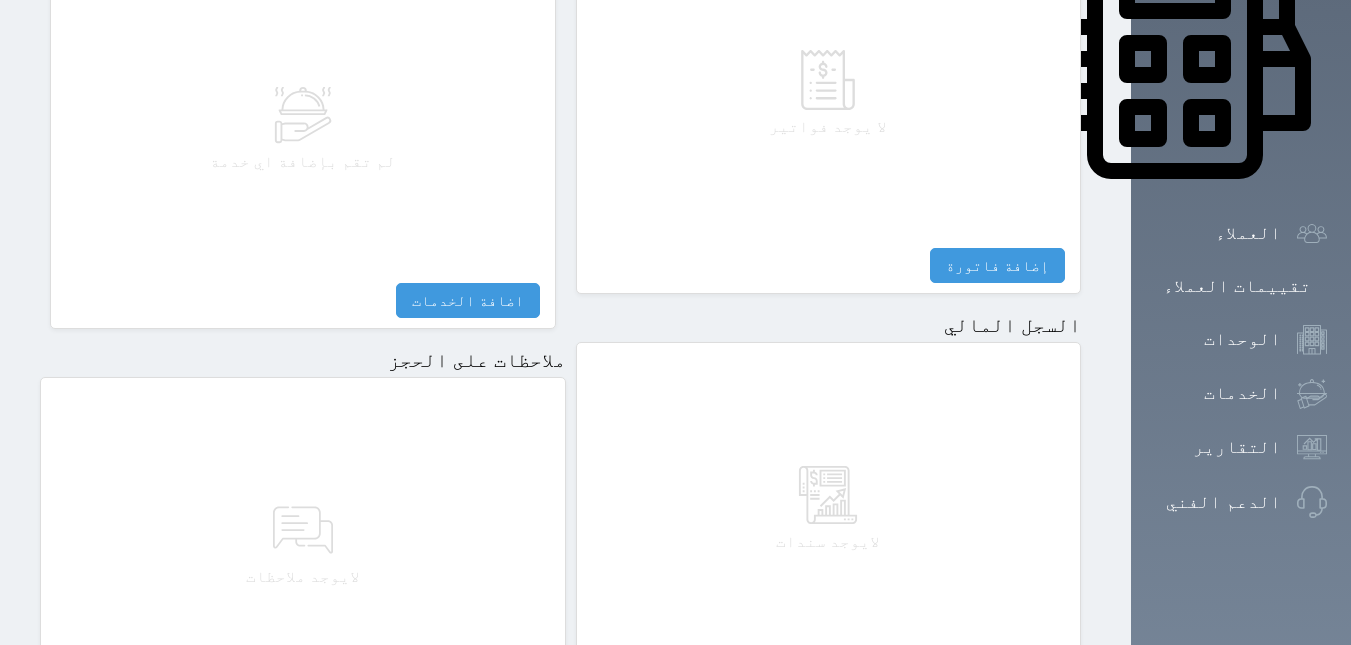 scroll, scrollTop: 1080, scrollLeft: 0, axis: vertical 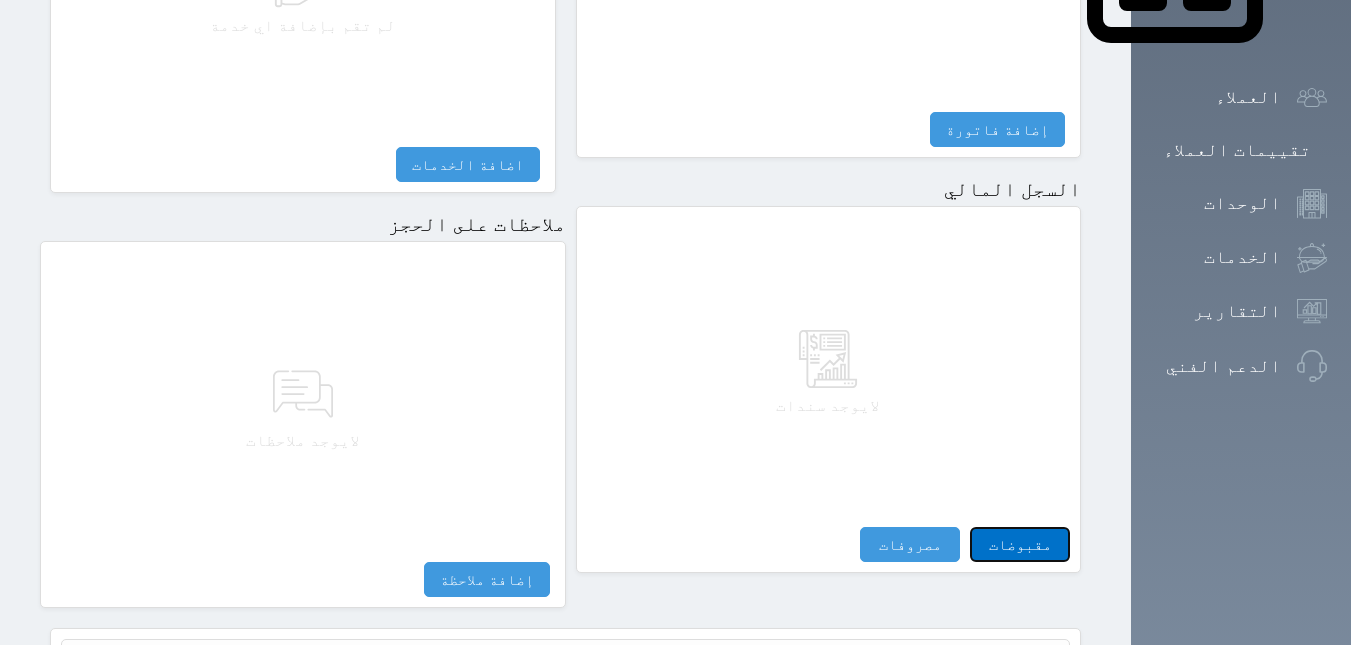 click on "مقبوضات" at bounding box center [1020, 544] 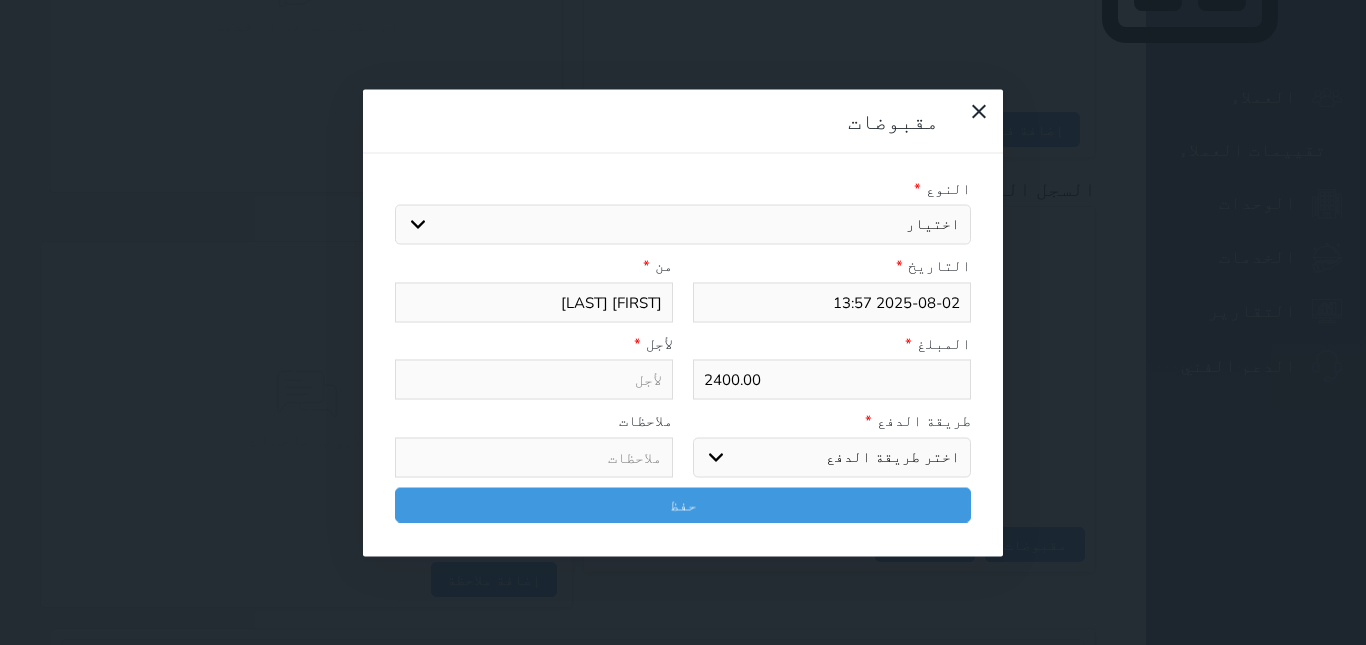 click on "اختيار" at bounding box center (683, 225) 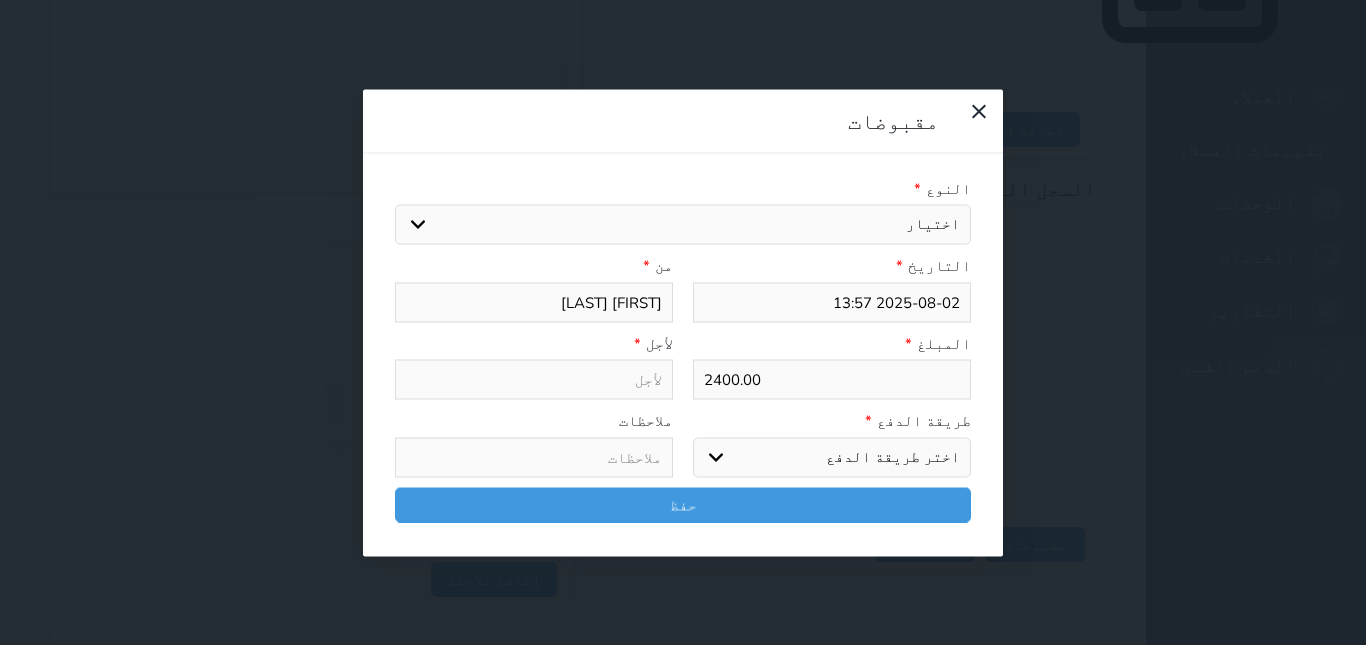 select 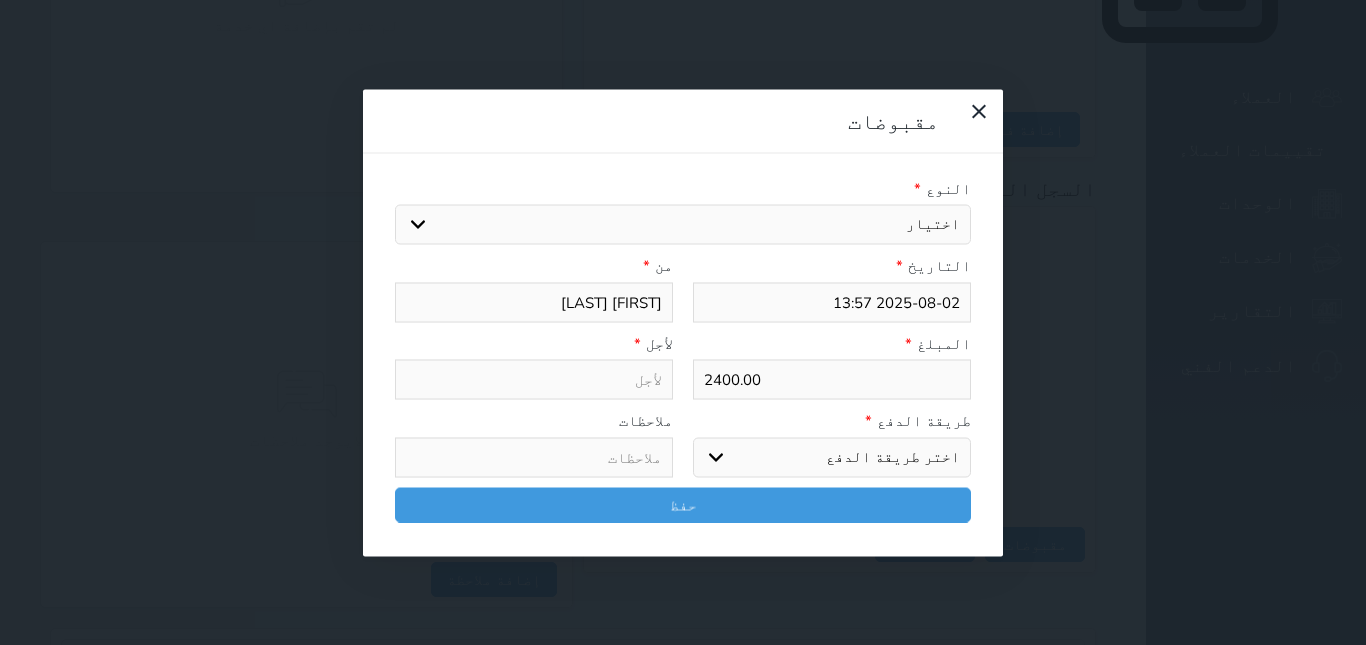 select 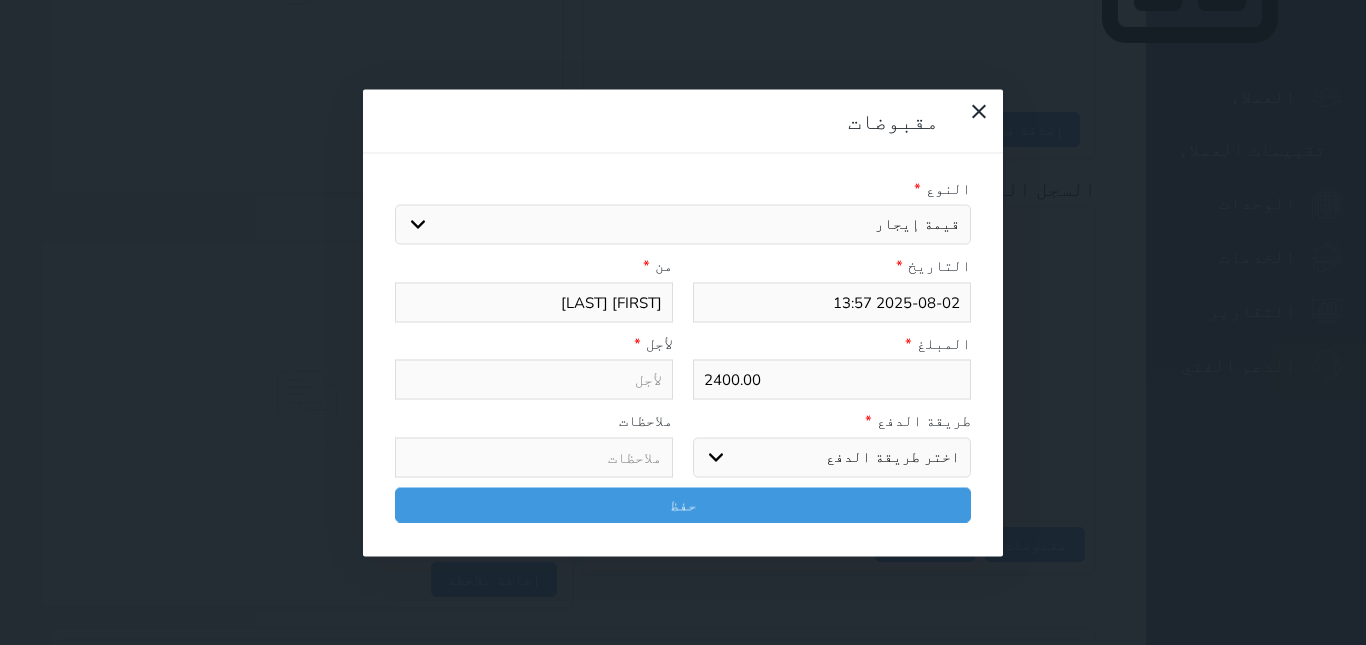 click on "اختيار   مقبوضات عامة قيمة إيجار فواتير تامين عربون لا ينطبق آخر مغسلة واي فاي - الإنترنت مواقف السيارات طعام الأغذية والمشروبات مشروبات المشروبات الباردة المشروبات الساخنة الإفطار غداء عشاء مخبز و كعك حمام سباحة الصالة الرياضية سبا و خدمات الجمال اختيار وإسقاط (خدمات النقل) ميني بار كابل - تلفزيون سرير إضافي تصفيف الشعر التسوق خدمات الجولات السياحية المنظمة خدمات الدليل السياحي" at bounding box center (683, 225) 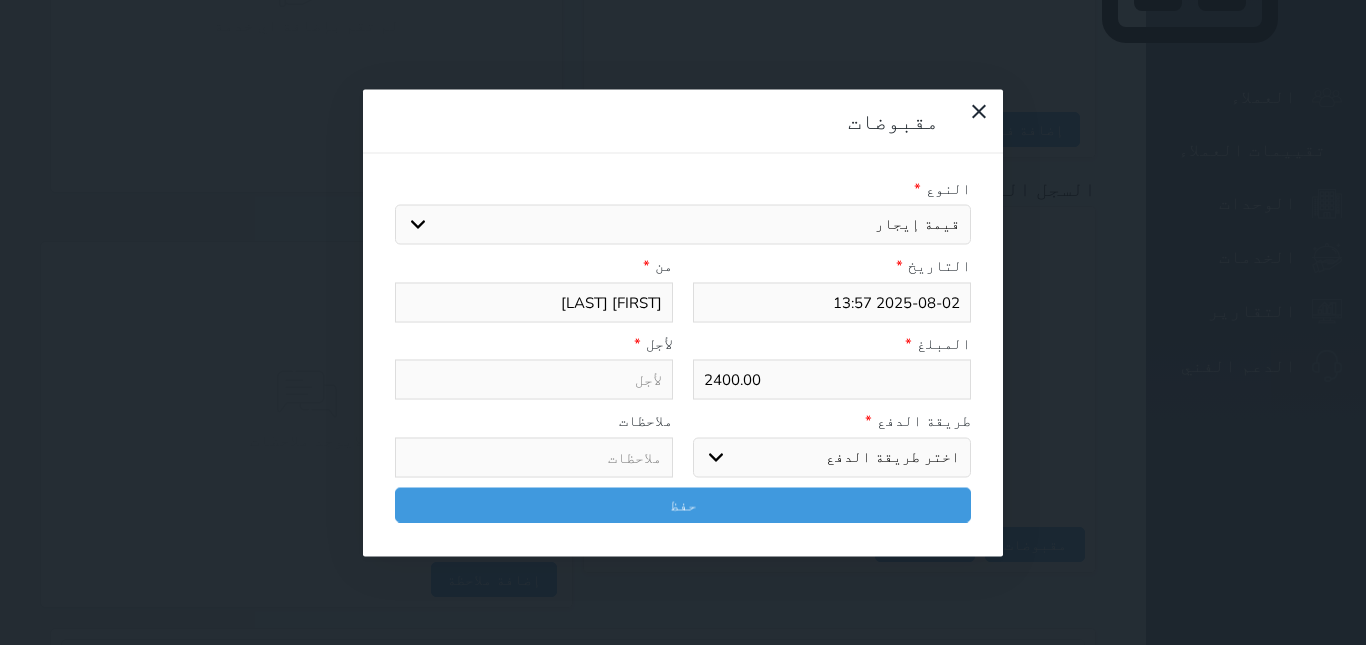 drag, startPoint x: 961, startPoint y: 370, endPoint x: 970, endPoint y: 386, distance: 18.35756 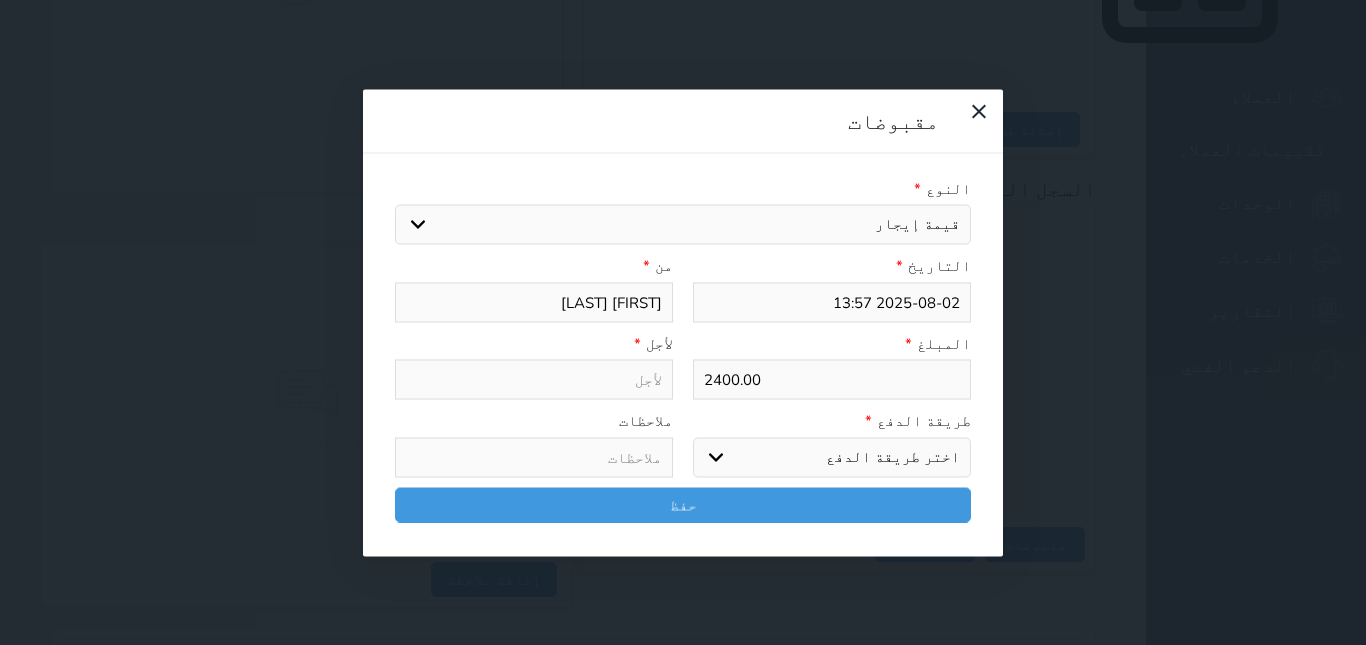 click on "اختر طريقة الدفع   دفع نقدى   تحويل بنكى   مدى   بطاقة ائتمان   آجل" at bounding box center (832, 457) 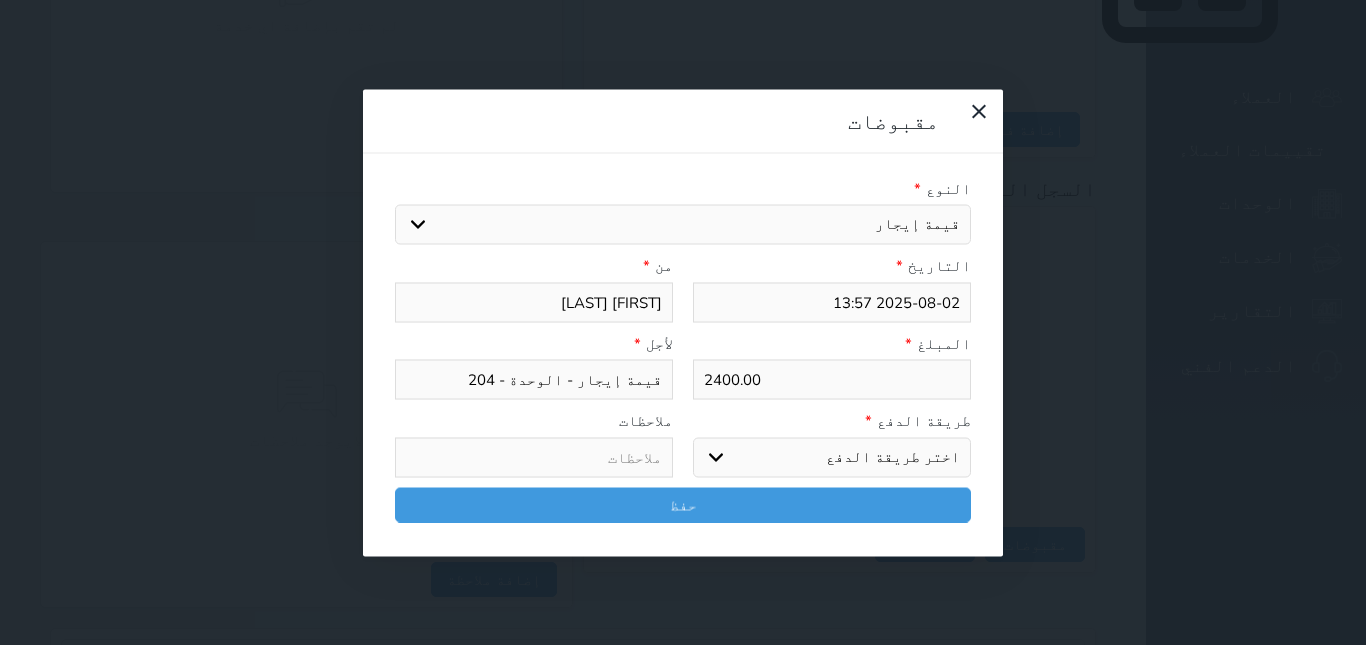 select on "cash" 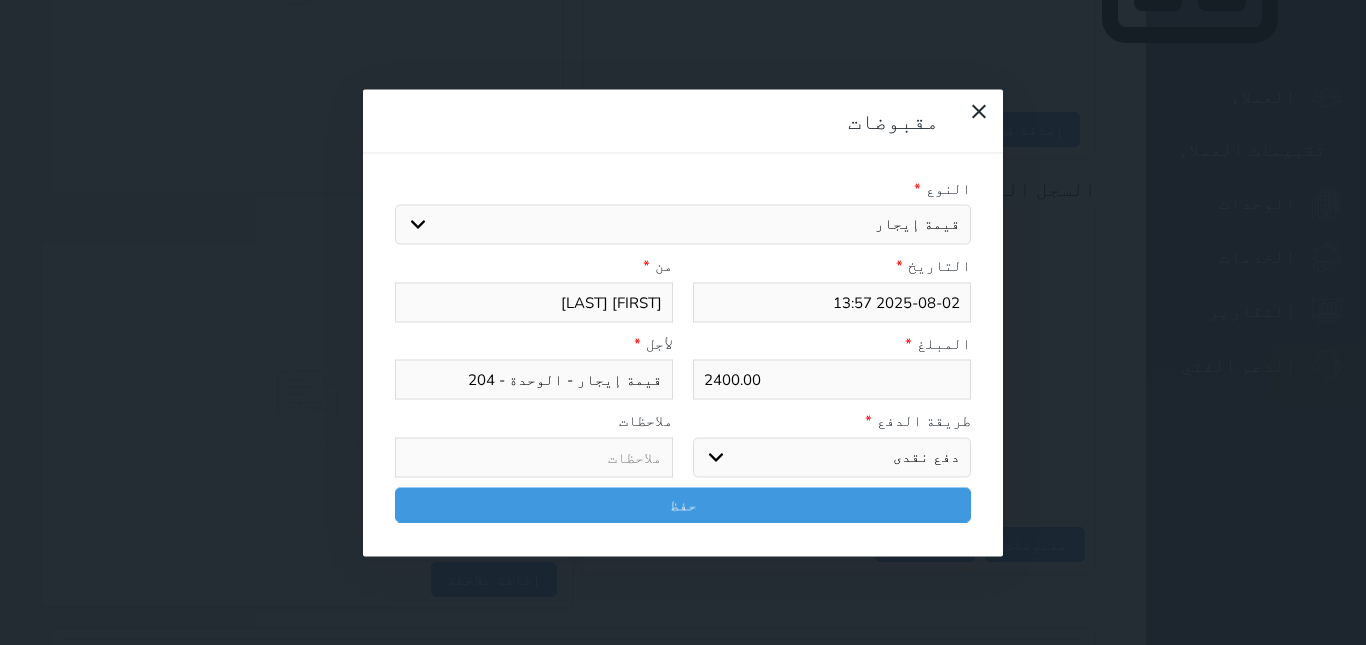 click on "اختر طريقة الدفع   دفع نقدى   تحويل بنكى   مدى   بطاقة ائتمان   آجل" at bounding box center (832, 457) 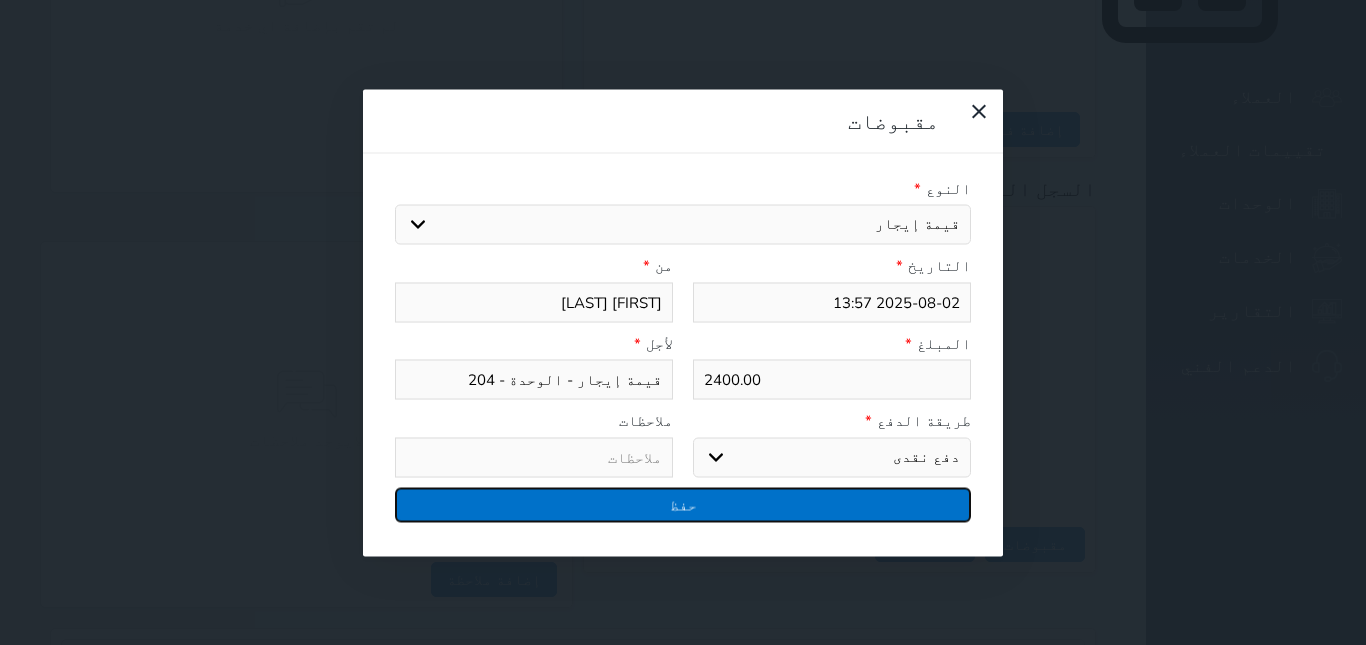 click on "حفظ" at bounding box center (683, 504) 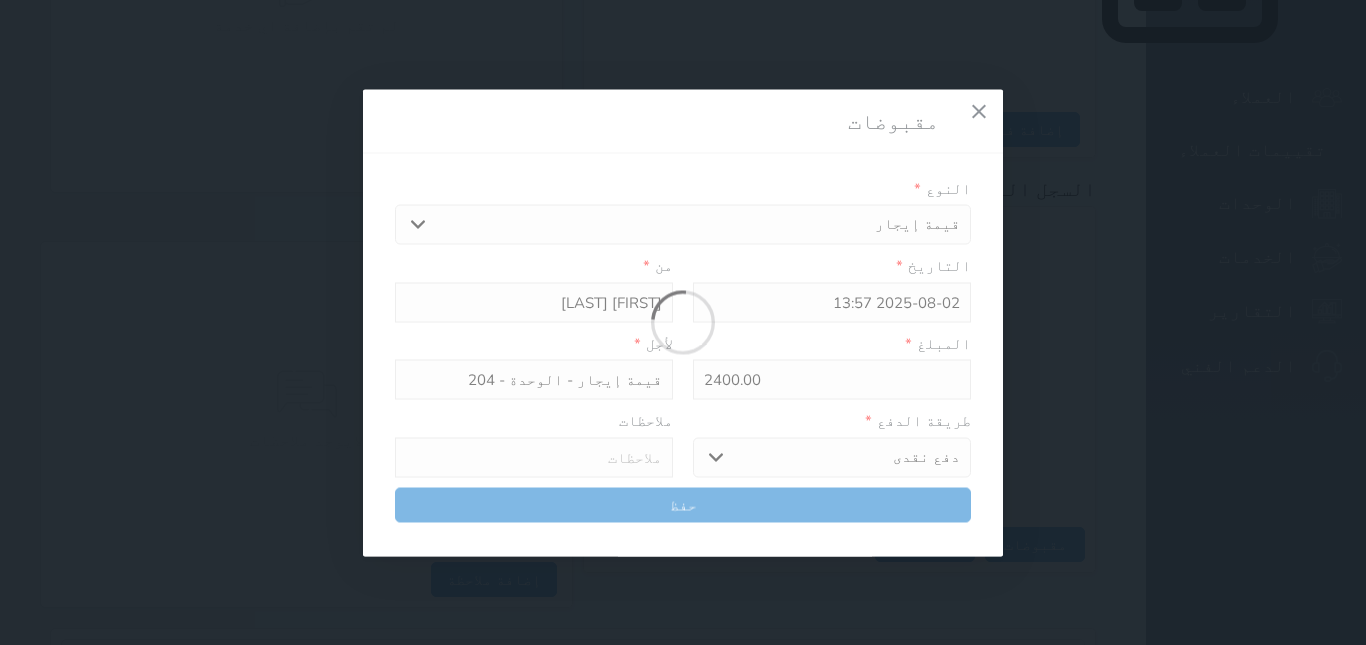 select 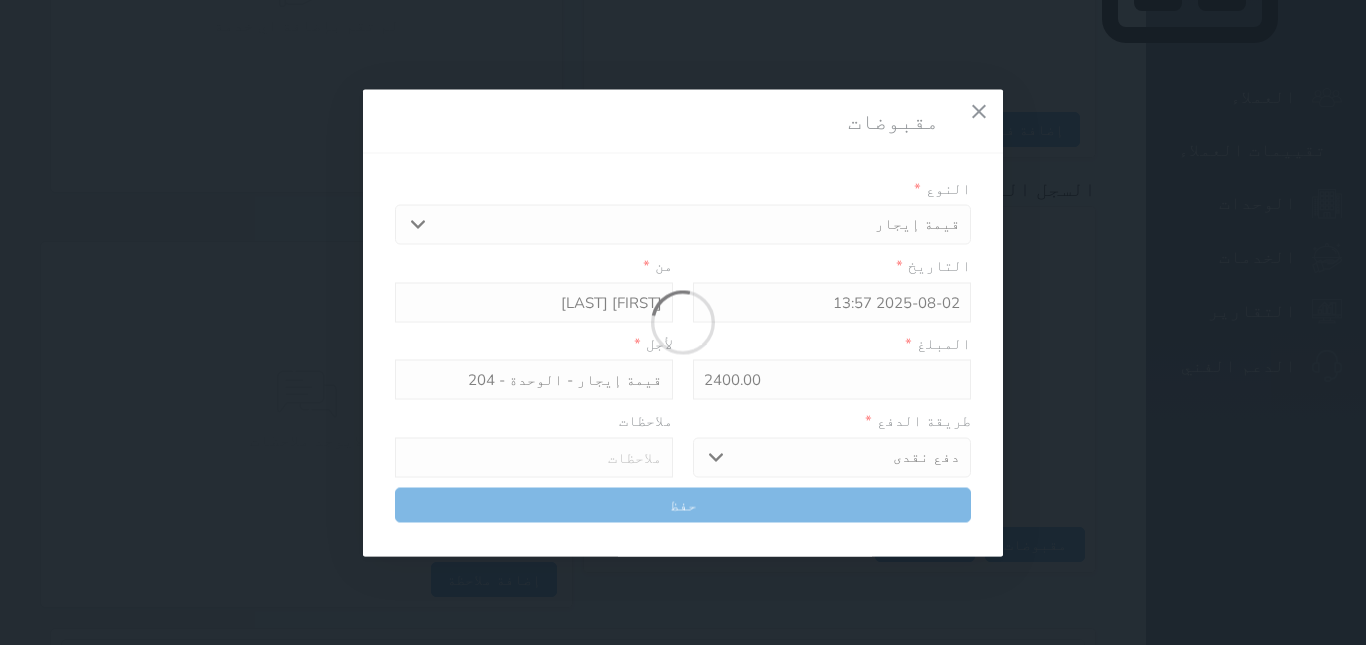 type 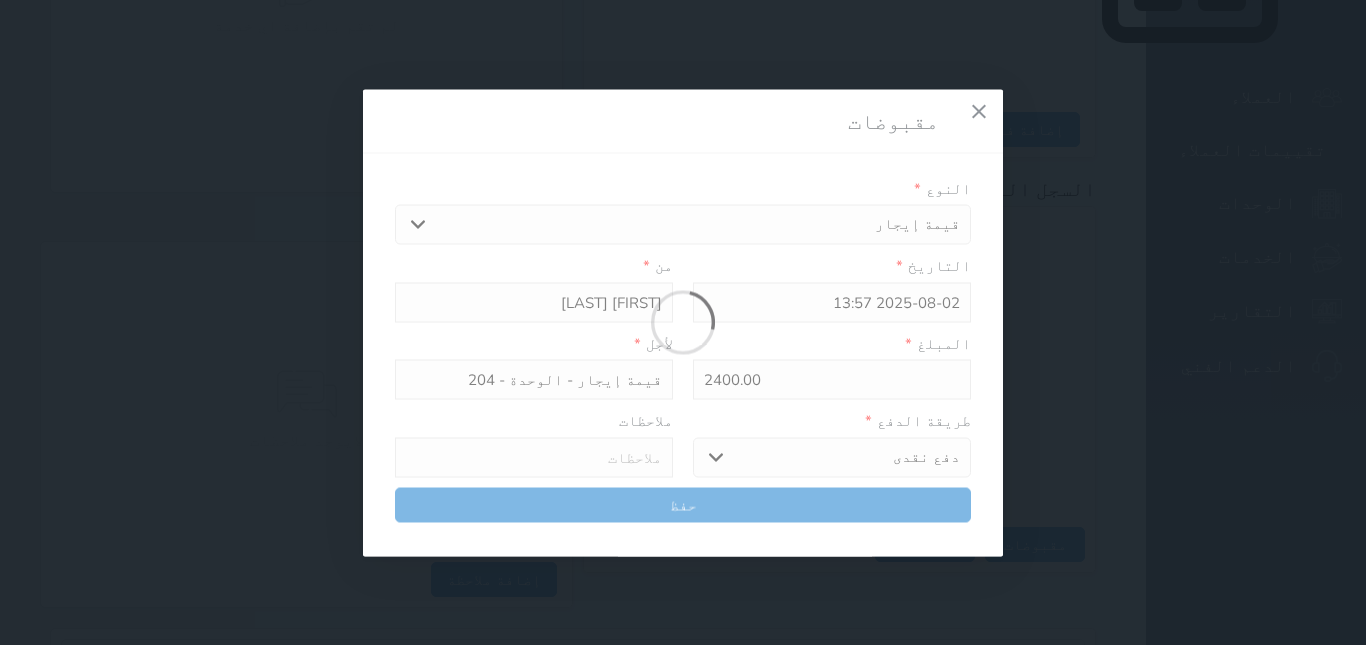 type on "0" 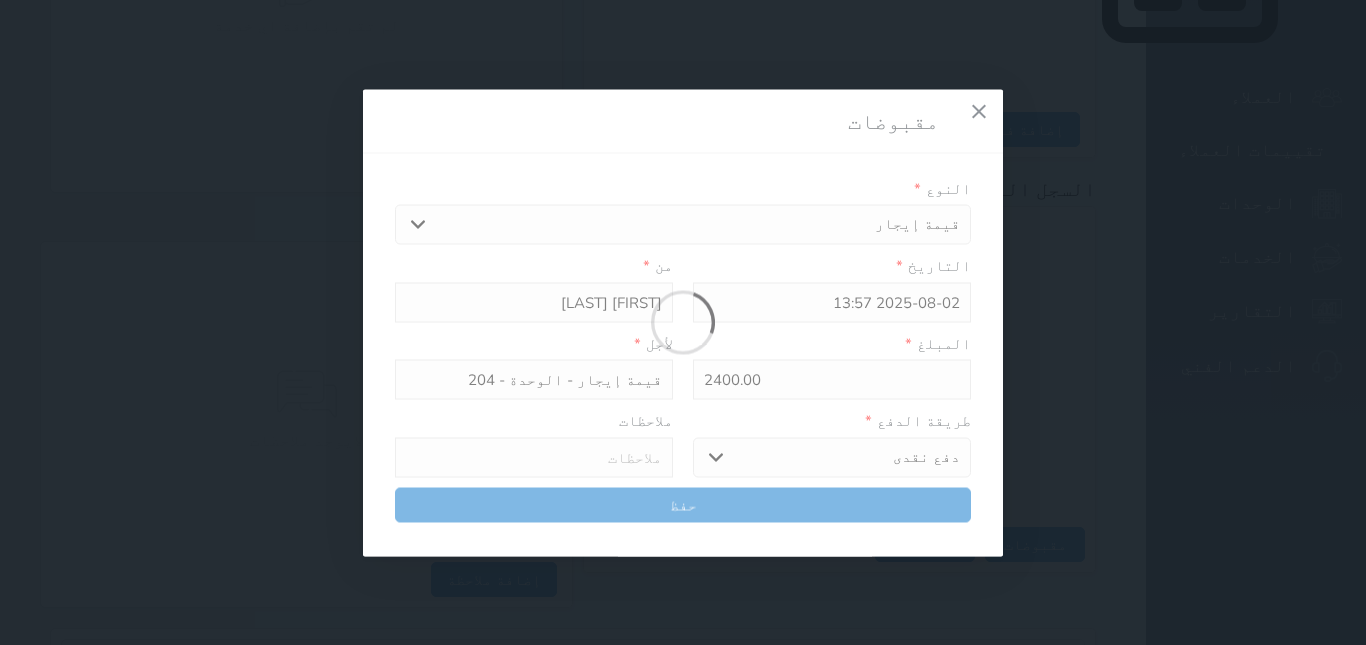 select 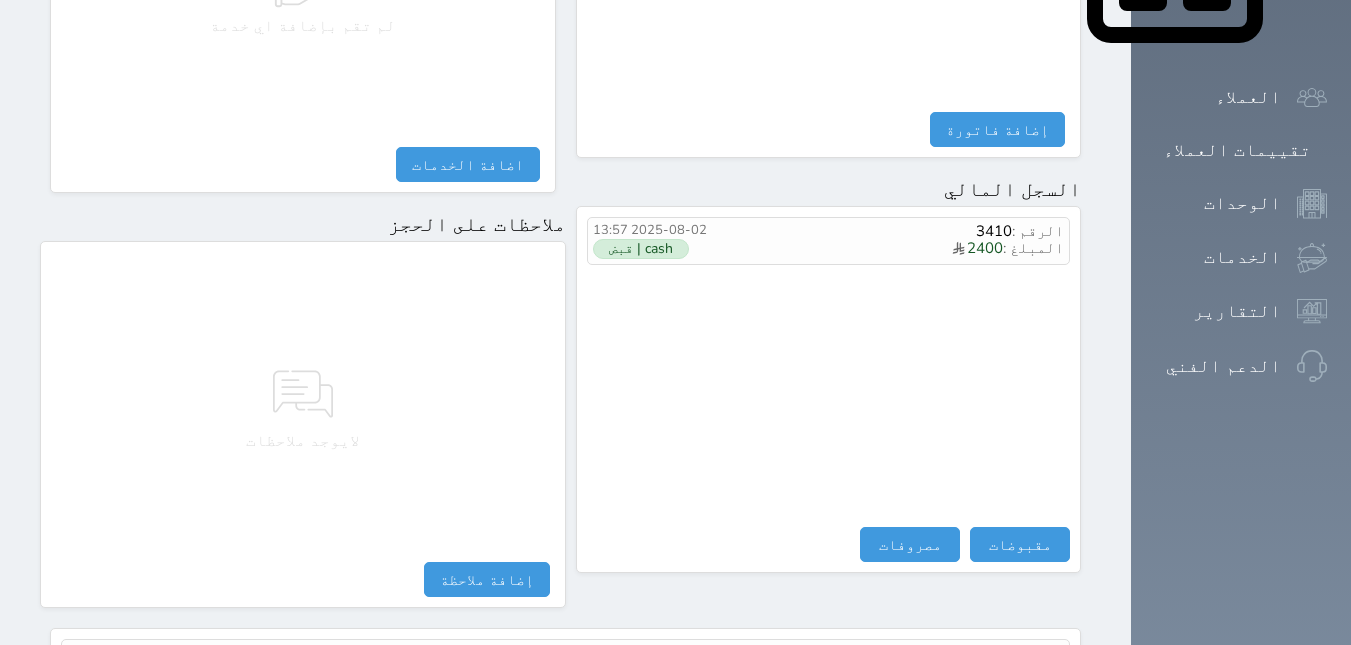 click on "الرقم :  [NUMBER]   المبلغ :  [PRICE]    [DATE] [TIME]
cash | قبض" at bounding box center [829, 372] 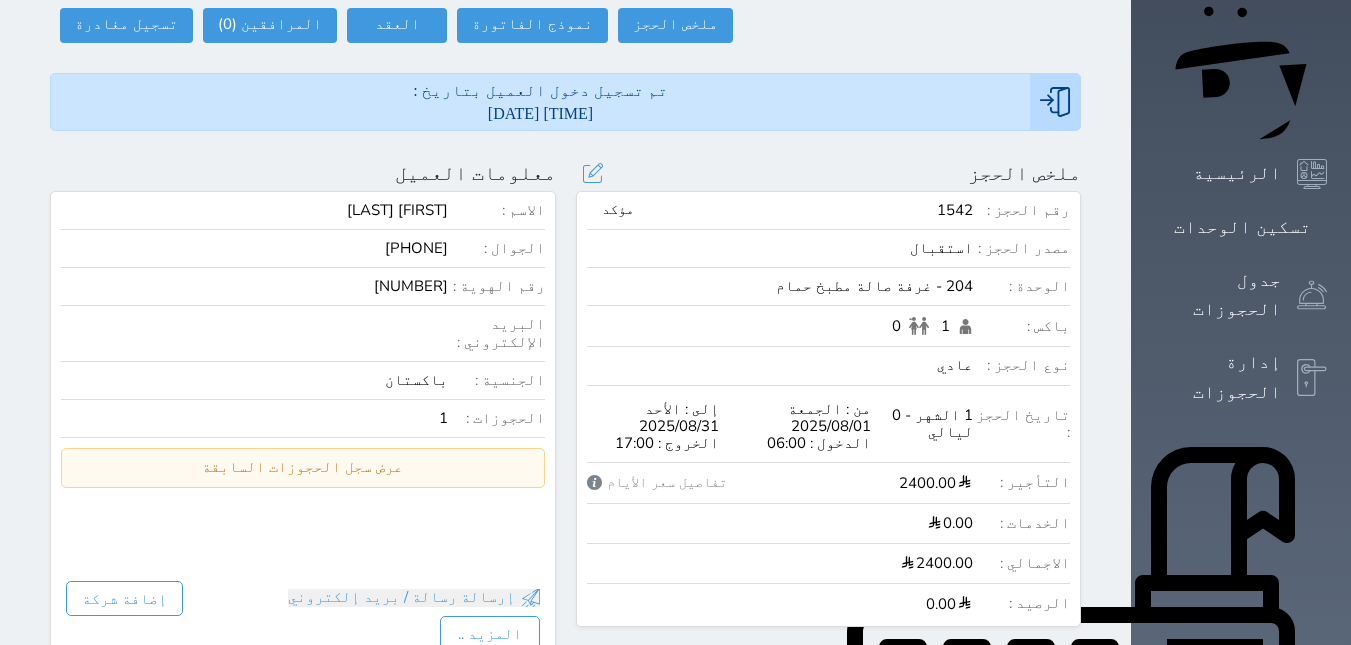 scroll, scrollTop: 180, scrollLeft: 0, axis: vertical 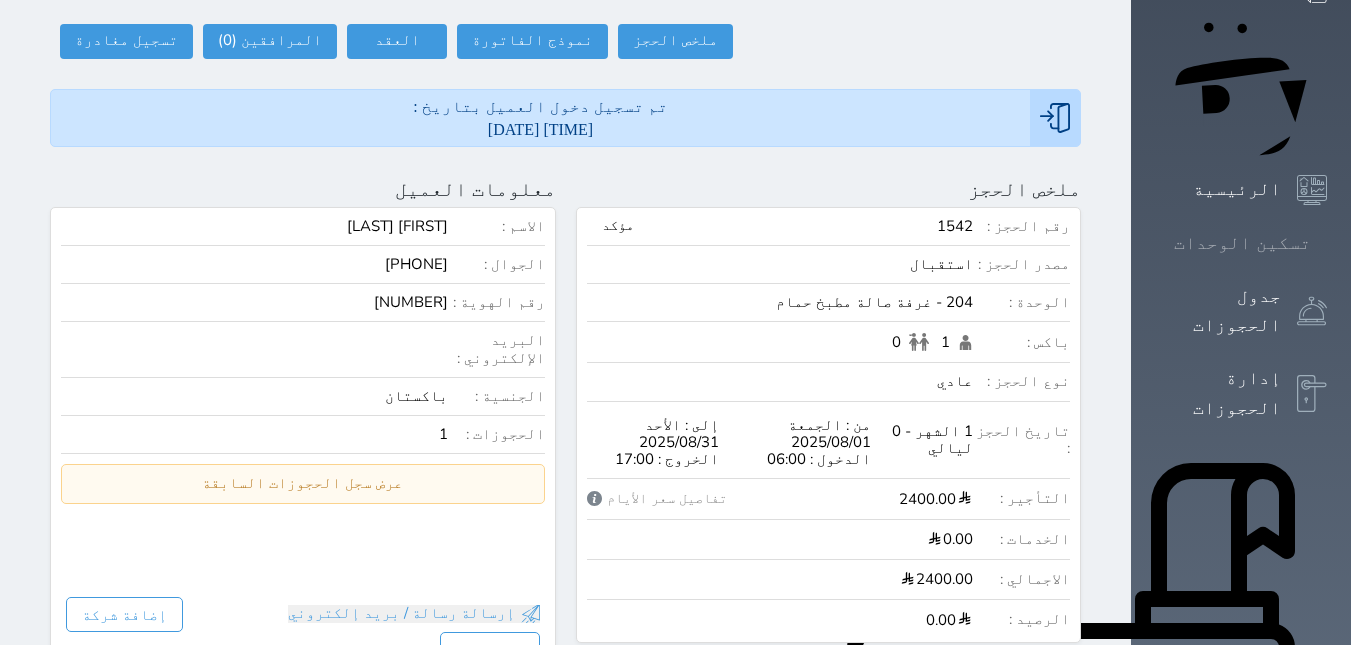 click on "تسكين الوحدات" at bounding box center (1242, 243) 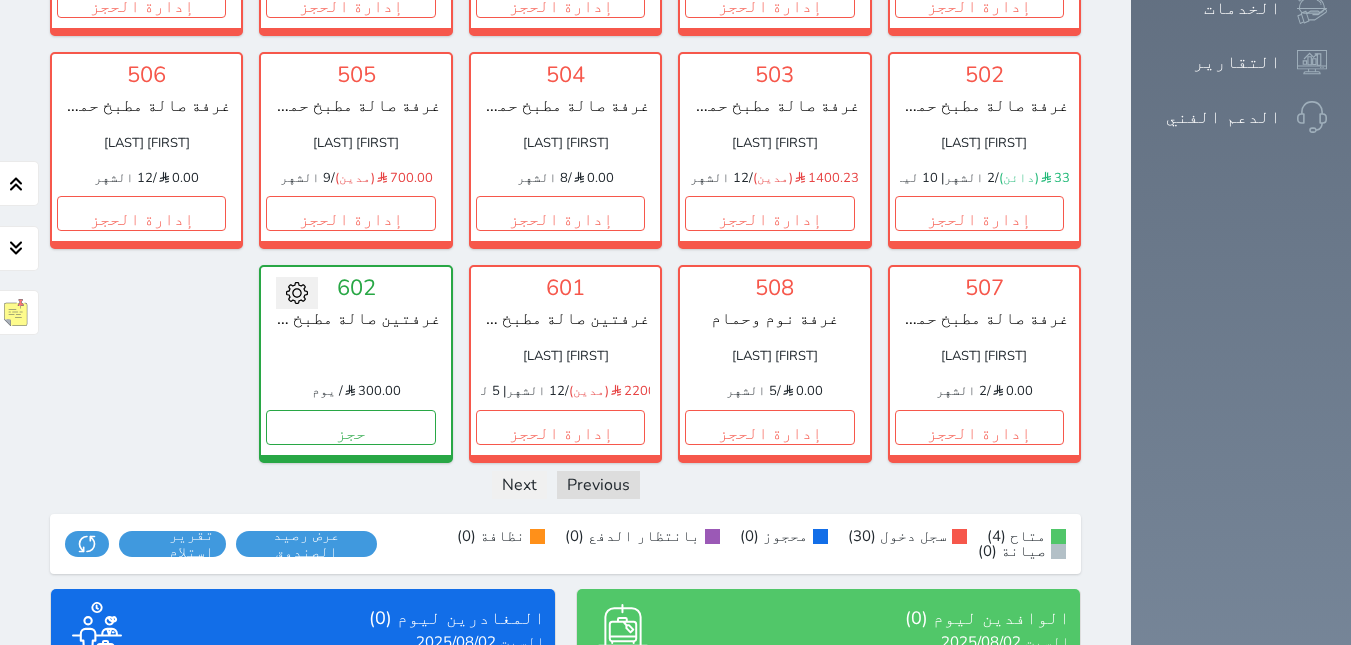 scroll, scrollTop: 1336, scrollLeft: 0, axis: vertical 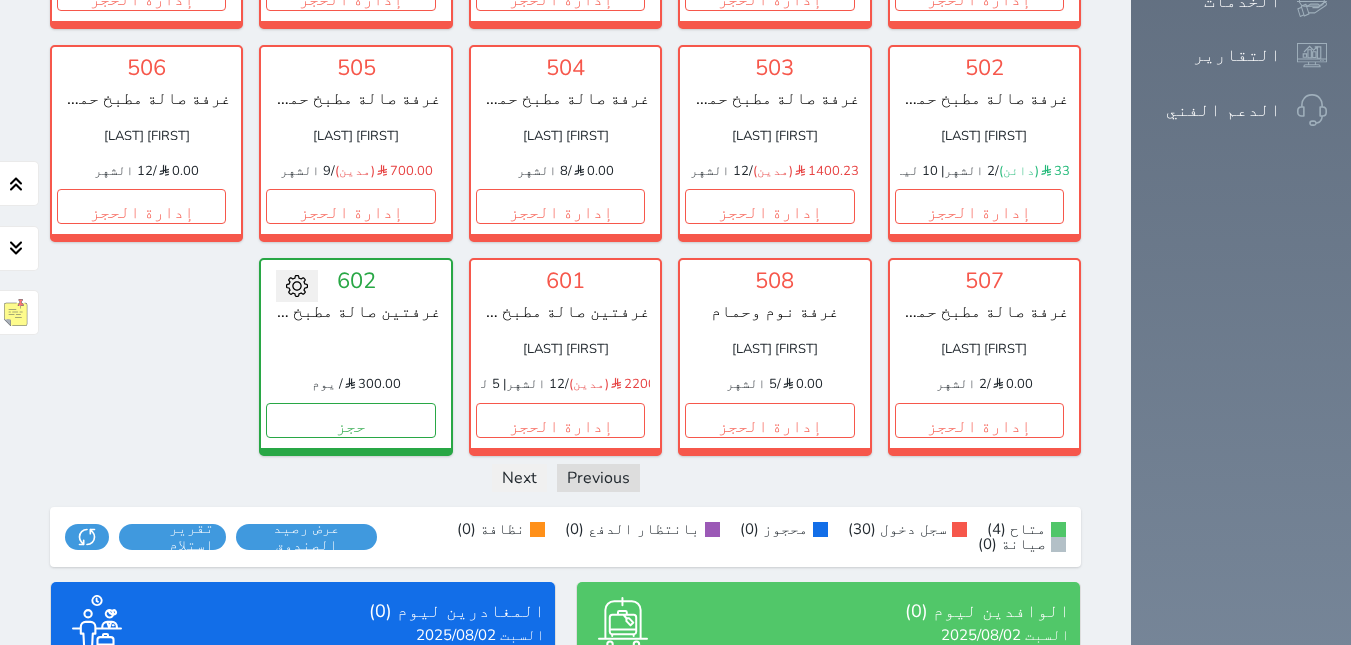 click on "لايوجد عملاء مغادرين   عرض المغادرين" at bounding box center (303, 793) 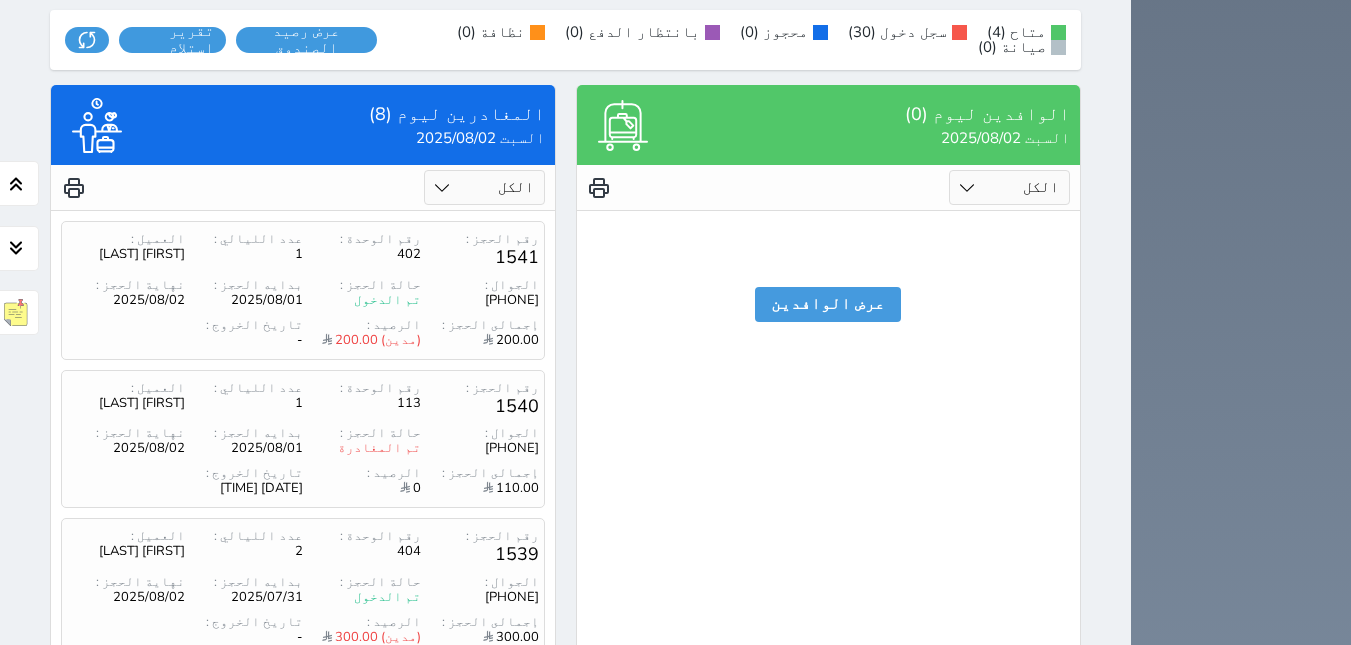 scroll, scrollTop: 1835, scrollLeft: 0, axis: vertical 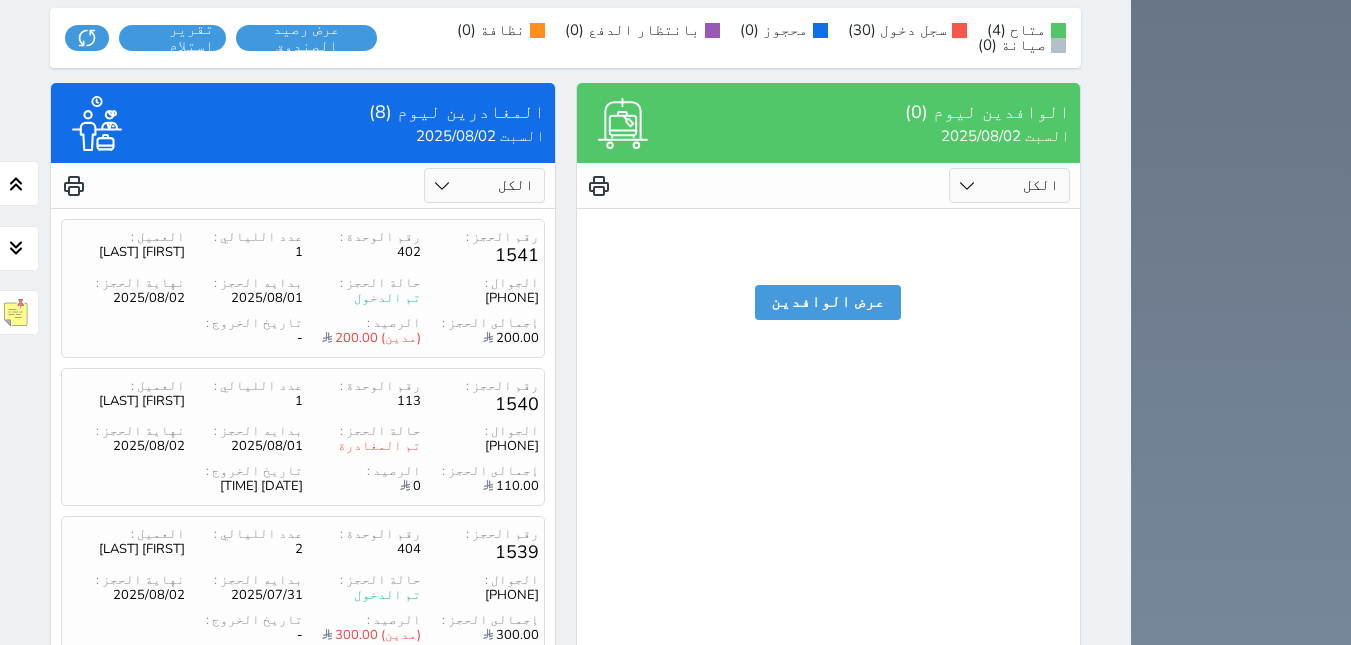 click on "2" at bounding box center [285, 848] 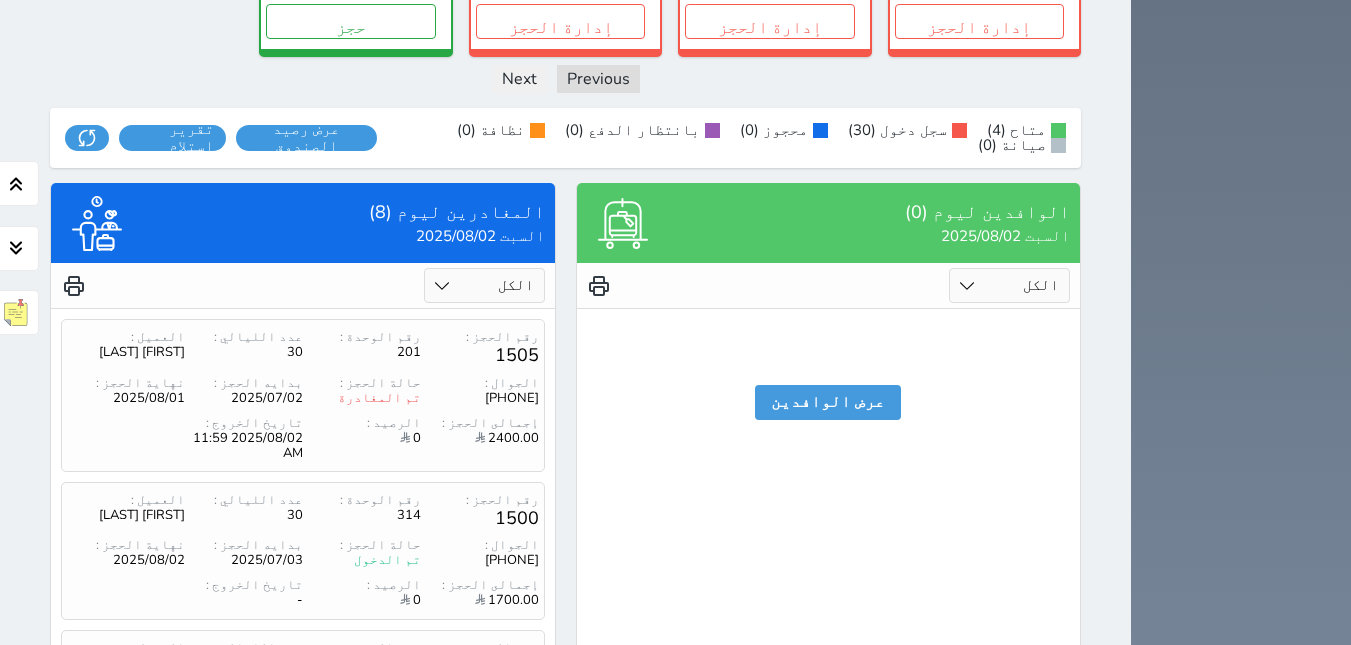 scroll, scrollTop: 1835, scrollLeft: 0, axis: vertical 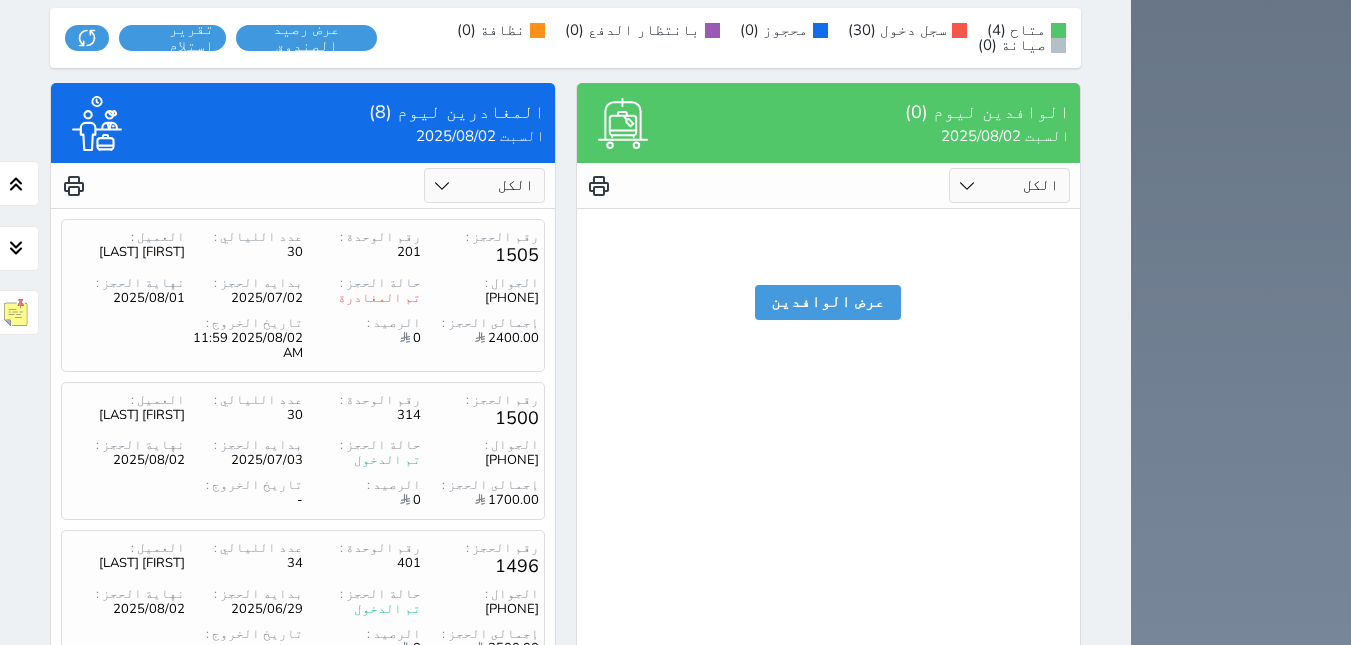 click on "1" at bounding box center (319, 848) 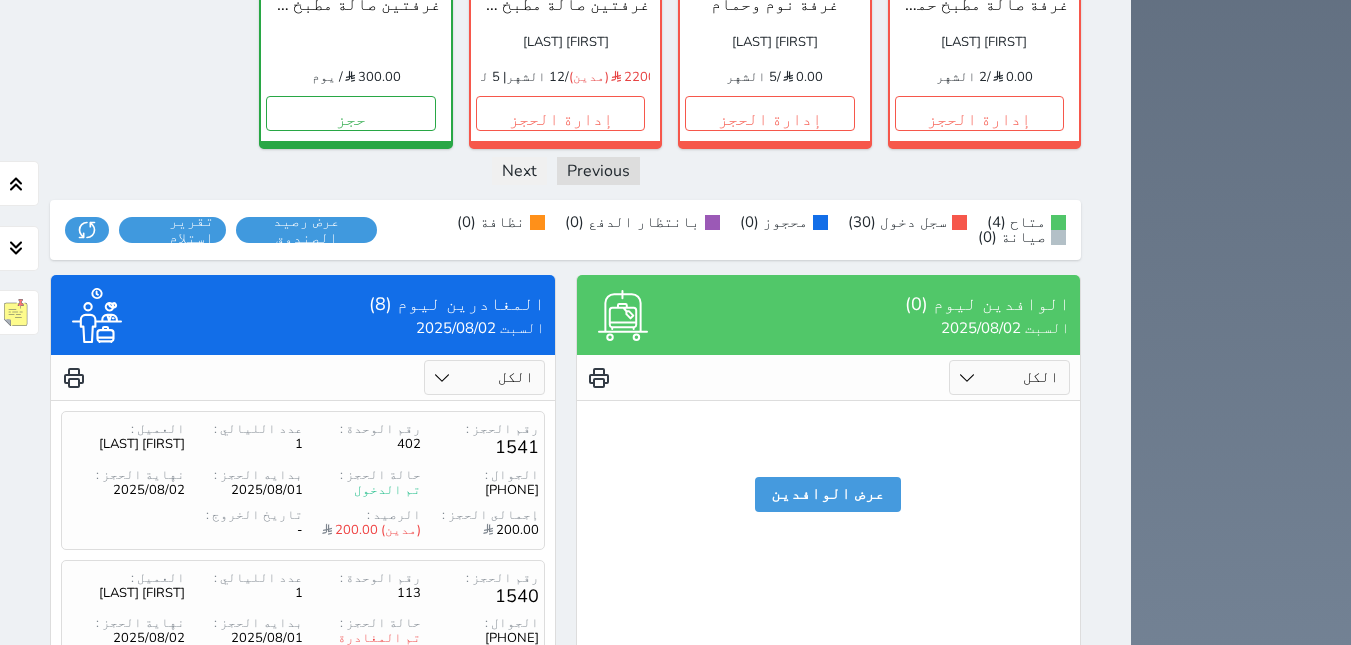 scroll, scrollTop: 1635, scrollLeft: 0, axis: vertical 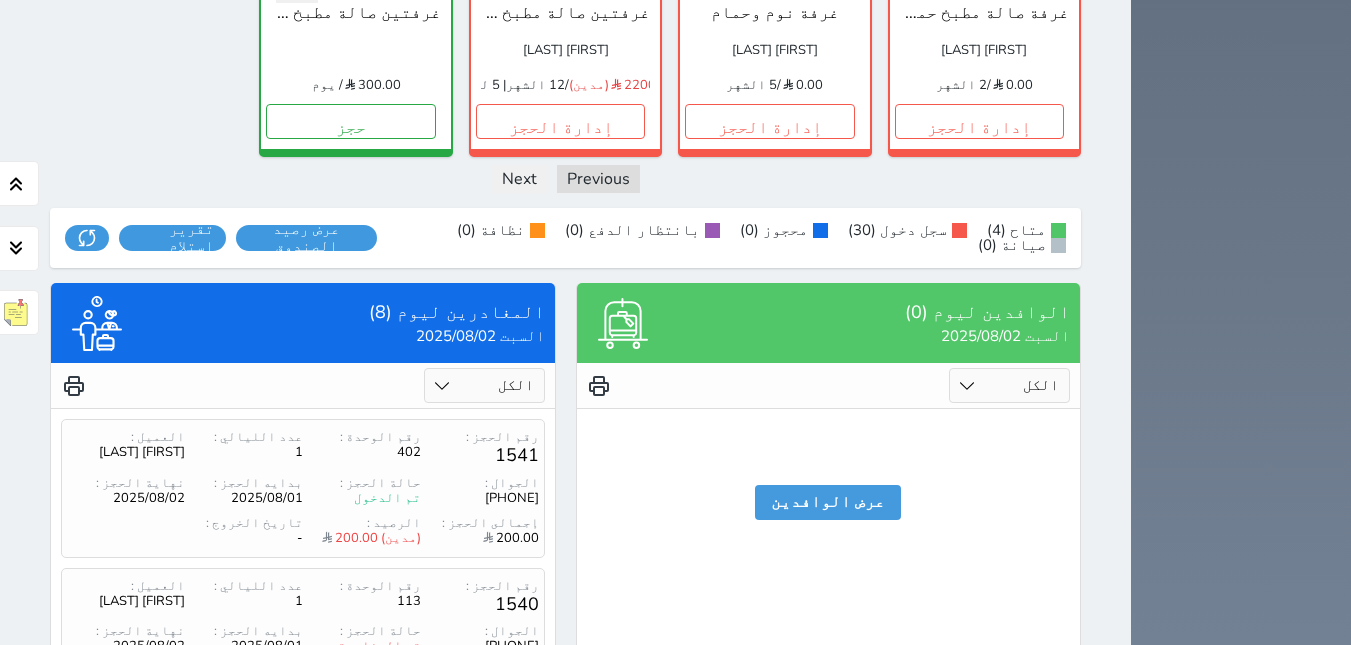drag, startPoint x: 436, startPoint y: 474, endPoint x: 430, endPoint y: 517, distance: 43.416588 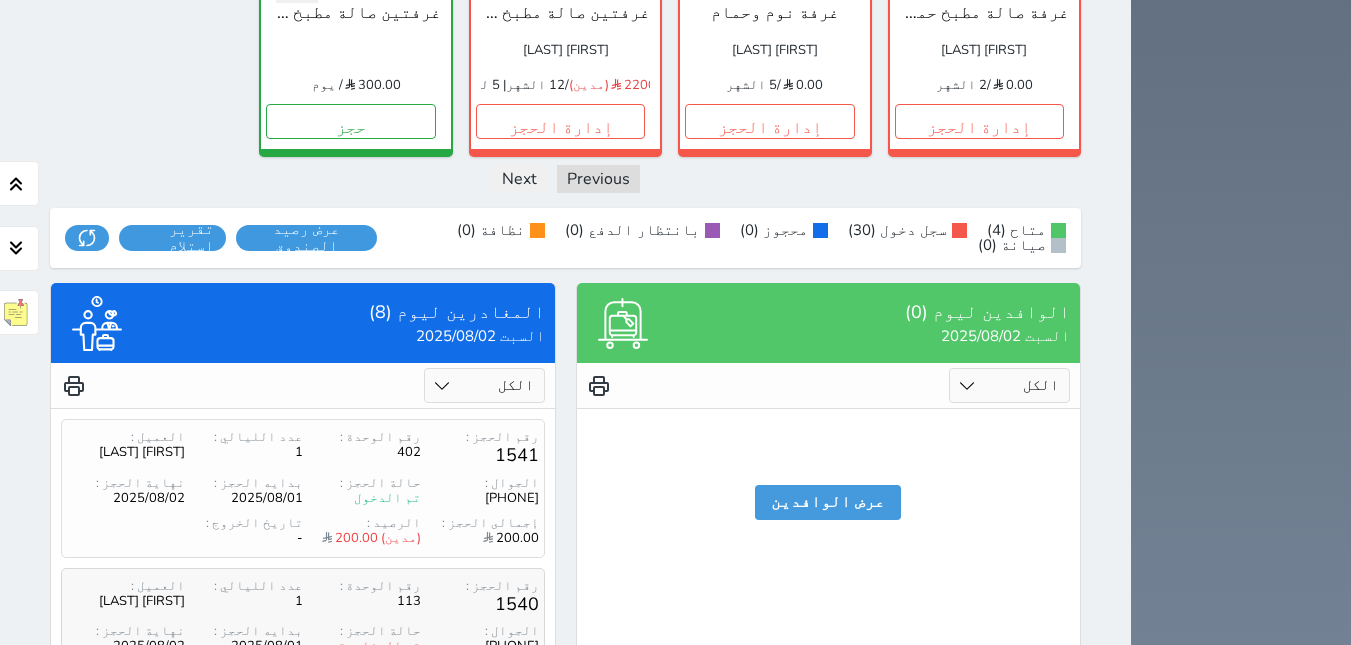 drag, startPoint x: 430, startPoint y: 517, endPoint x: 352, endPoint y: 379, distance: 158.51814 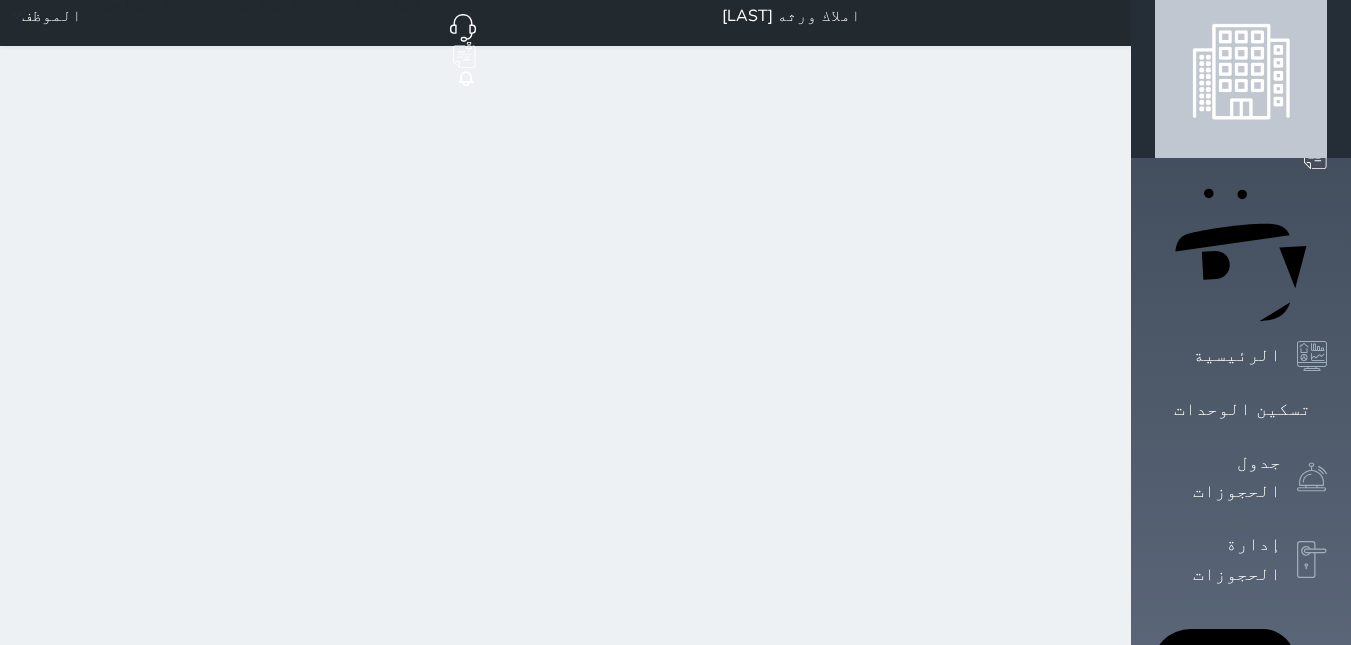 scroll, scrollTop: 0, scrollLeft: 0, axis: both 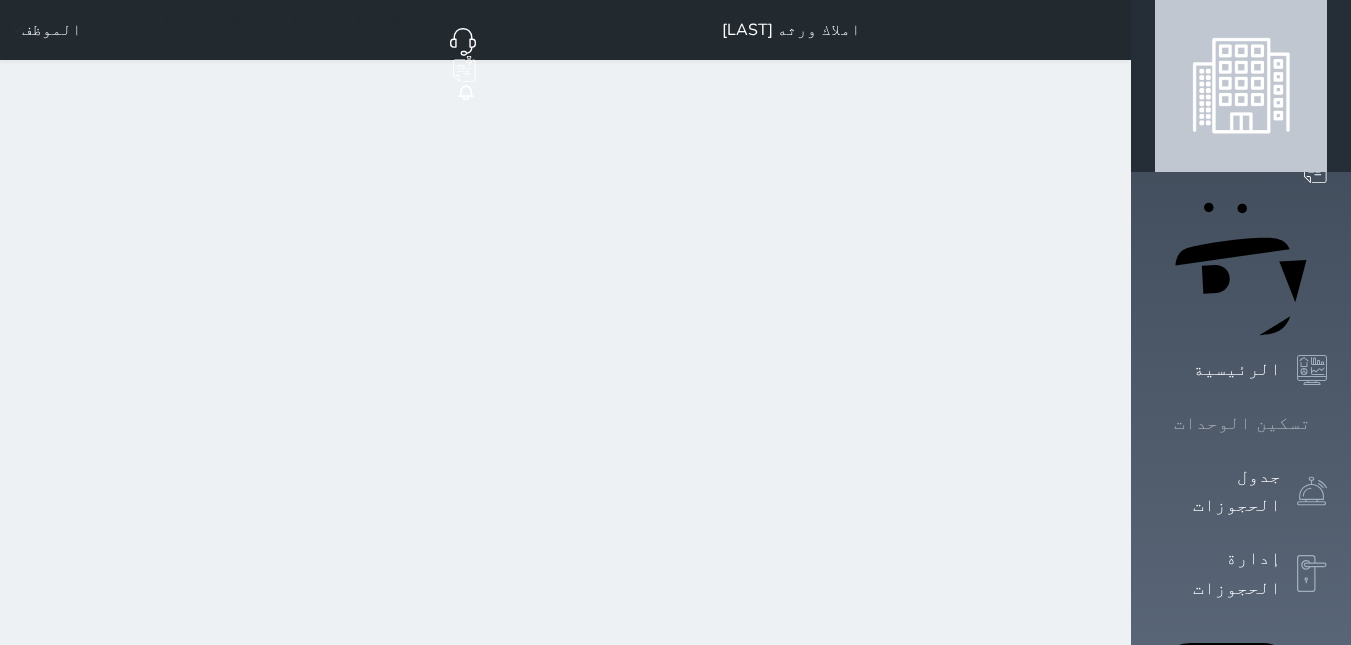 click at bounding box center [1327, 423] 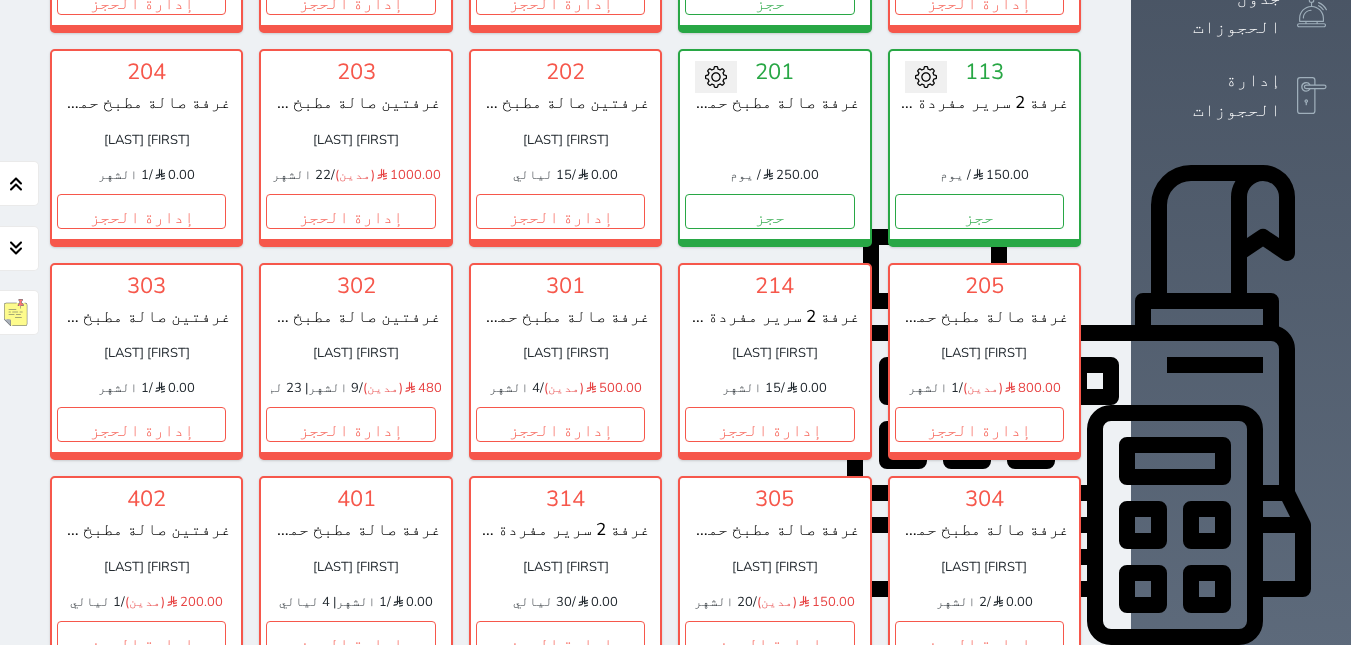 scroll, scrollTop: 678, scrollLeft: 0, axis: vertical 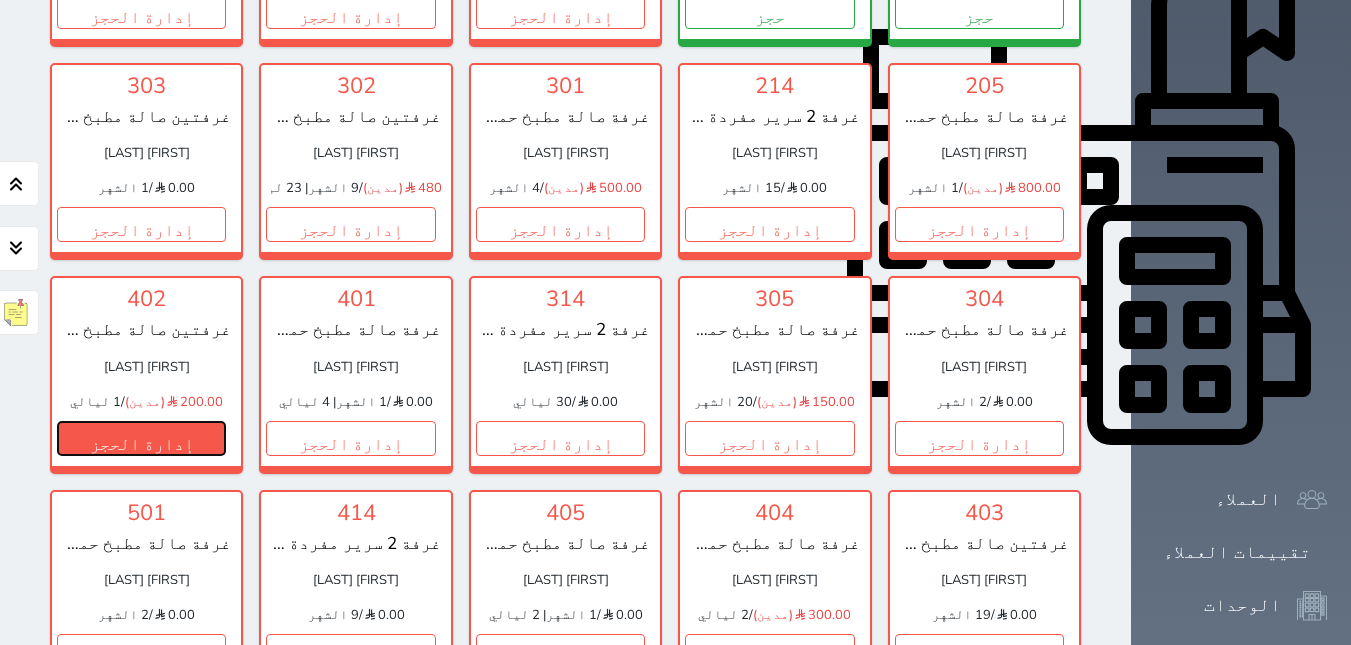 click on "إدارة الحجز" at bounding box center (141, 438) 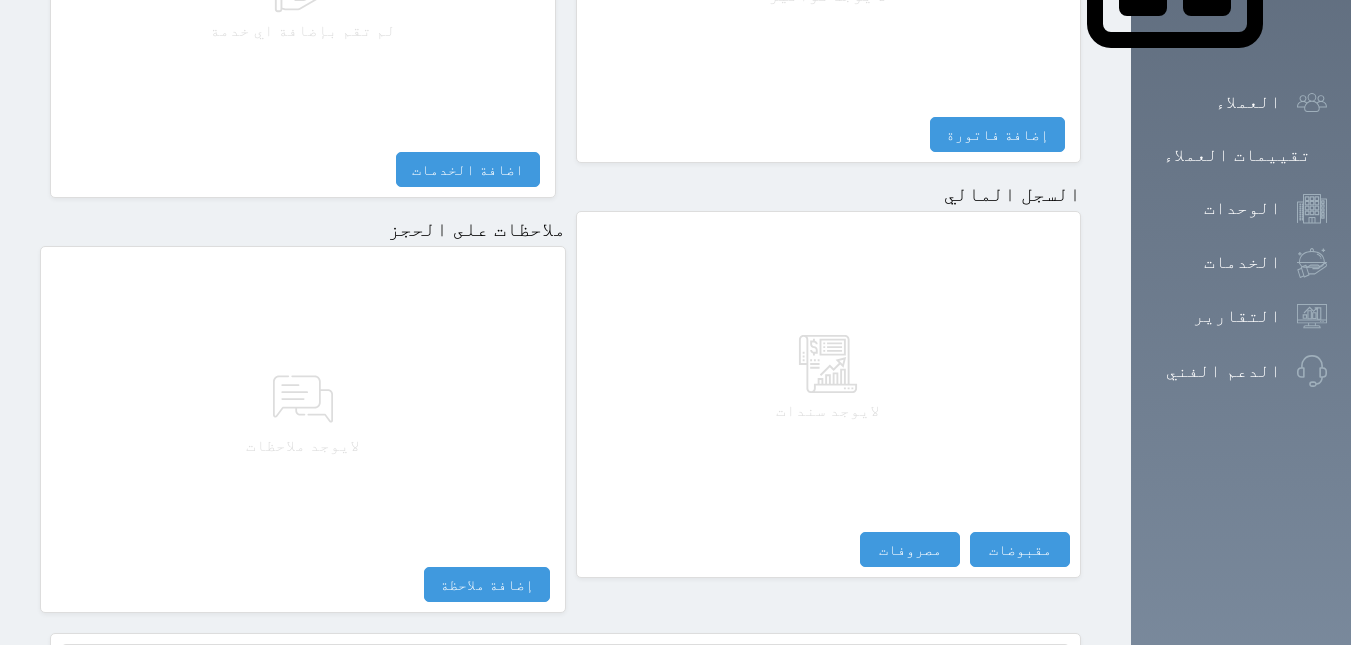 scroll, scrollTop: 1080, scrollLeft: 0, axis: vertical 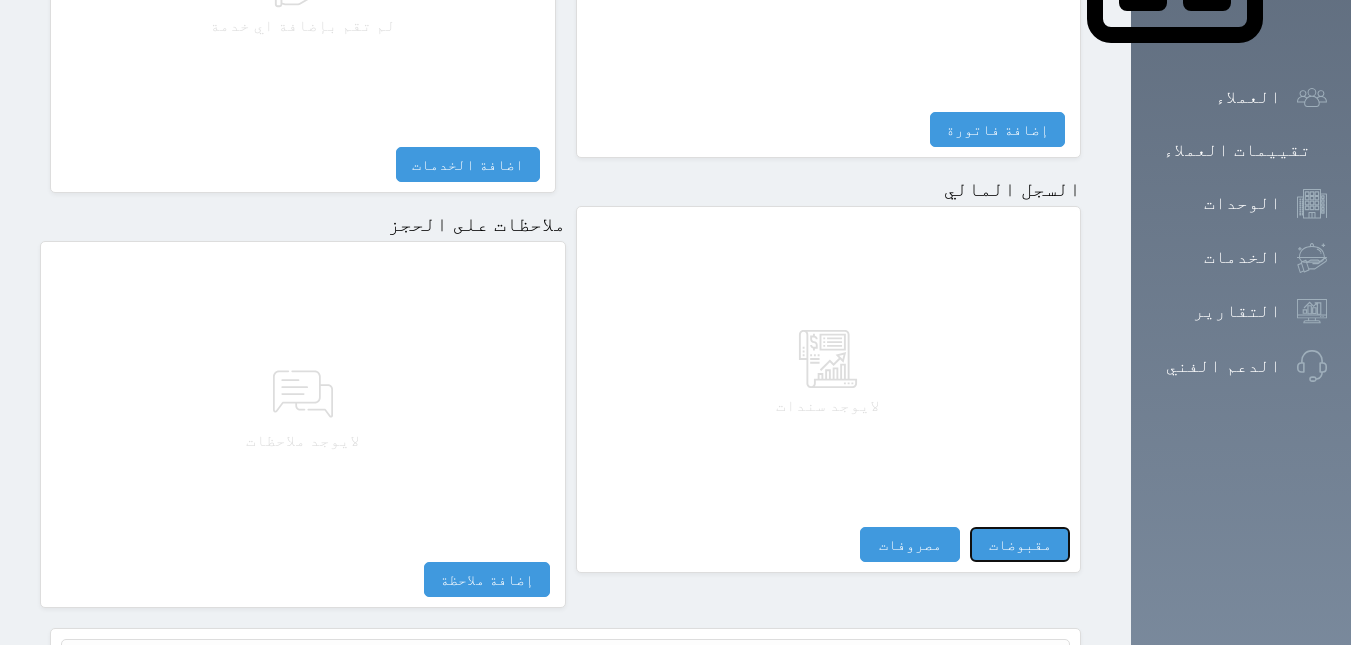 click on "مقبوضات" at bounding box center [1020, 544] 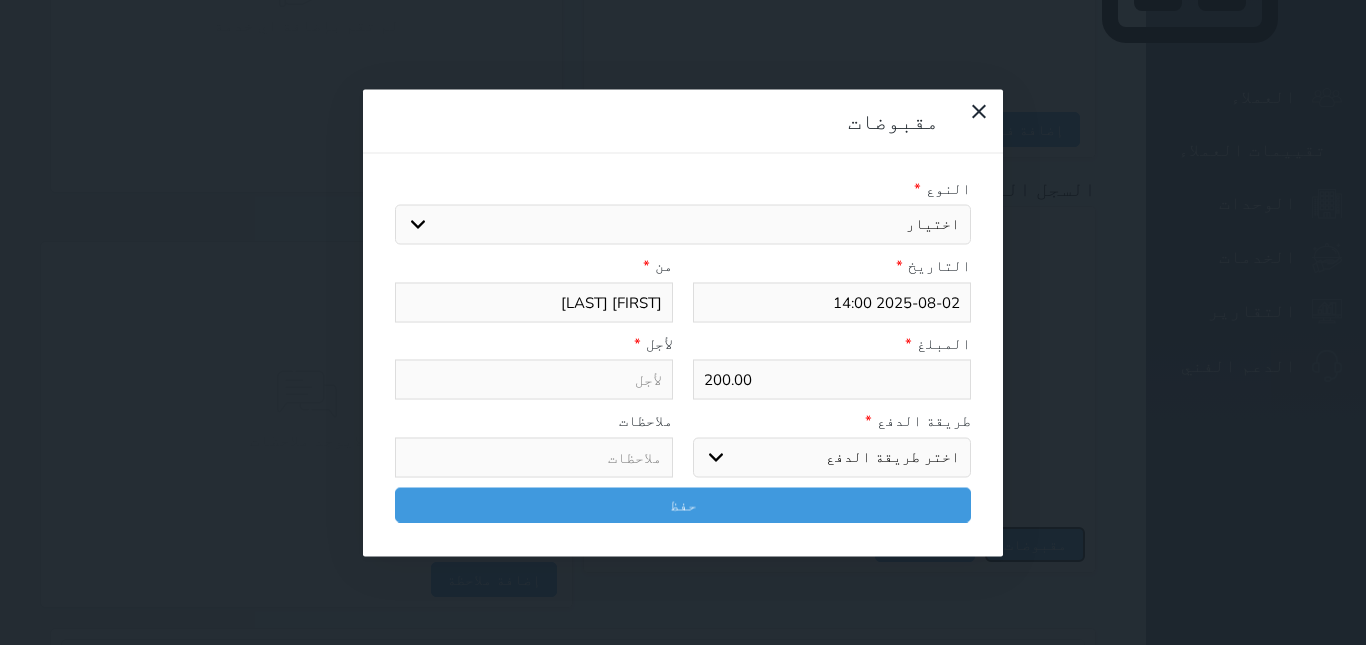 select 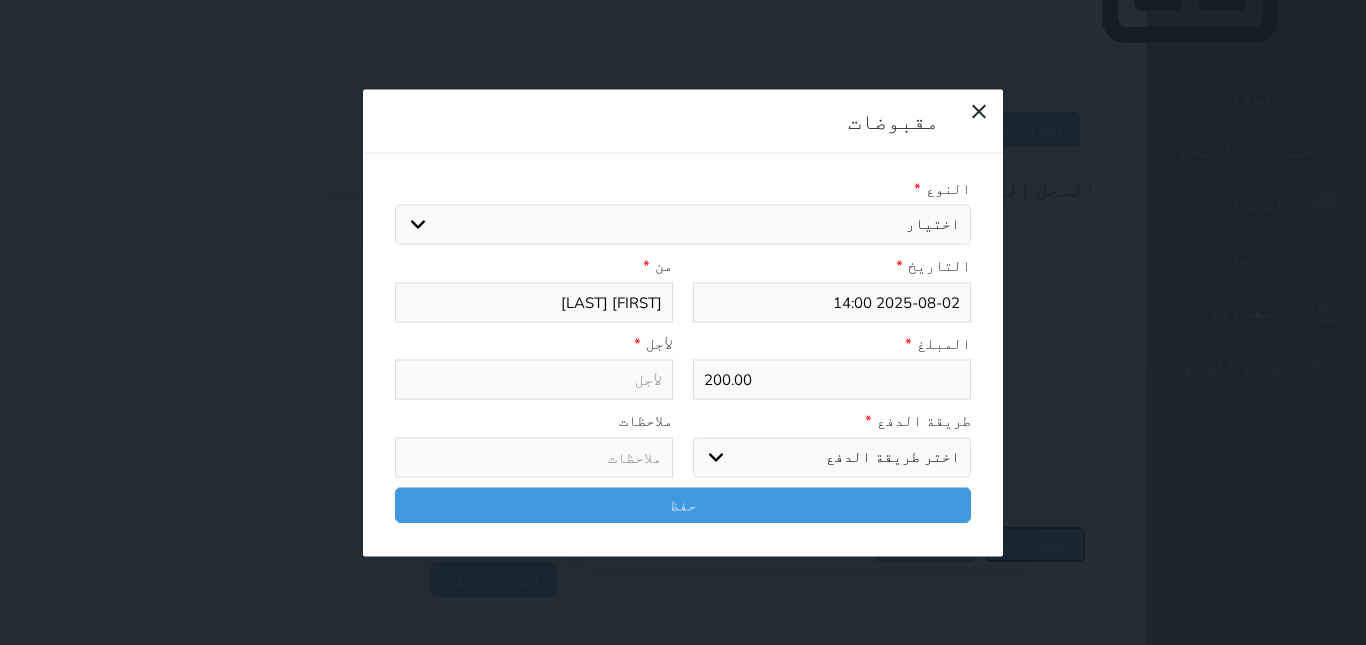 select 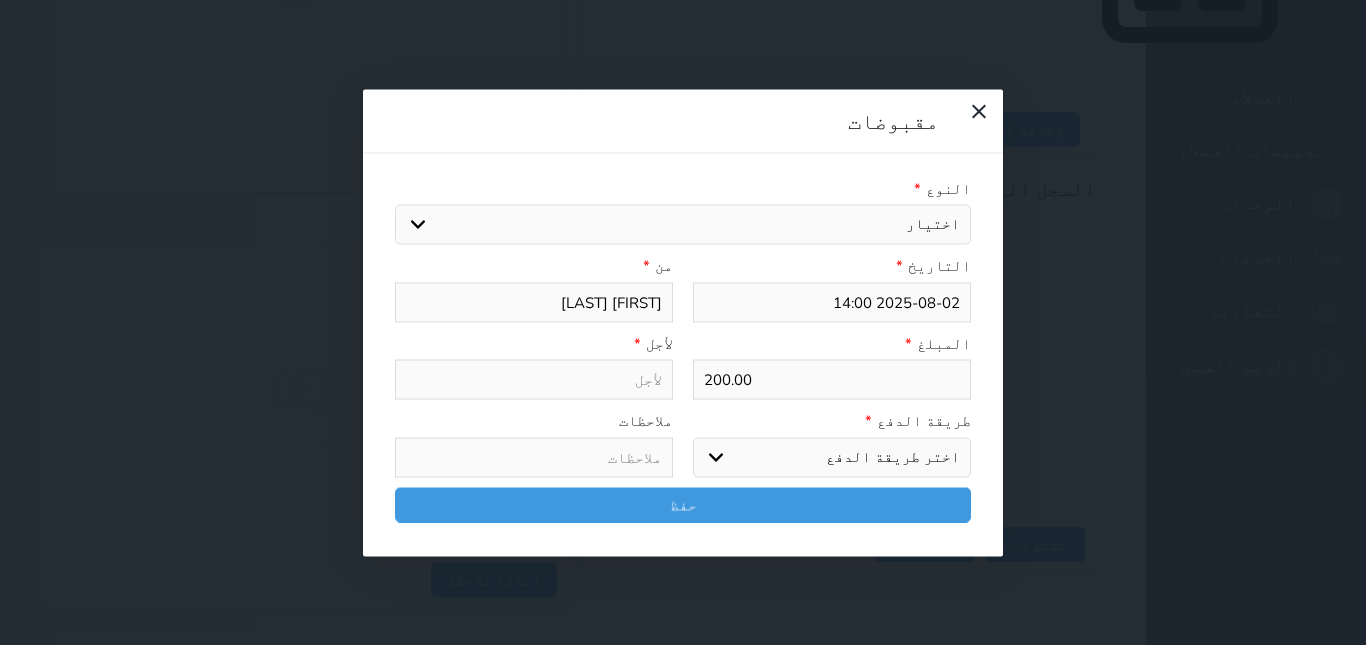 click on "اختيار   مقبوضات عامة قيمة إيجار فواتير تامين عربون لا ينطبق آخر مغسلة واي فاي - الإنترنت مواقف السيارات طعام الأغذية والمشروبات مشروبات المشروبات الباردة المشروبات الساخنة الإفطار غداء عشاء مخبز و كعك حمام سباحة الصالة الرياضية سبا و خدمات الجمال اختيار وإسقاط (خدمات النقل) ميني بار كابل - تلفزيون سرير إضافي تصفيف الشعر التسوق خدمات الجولات السياحية المنظمة خدمات الدليل السياحي" at bounding box center (683, 225) 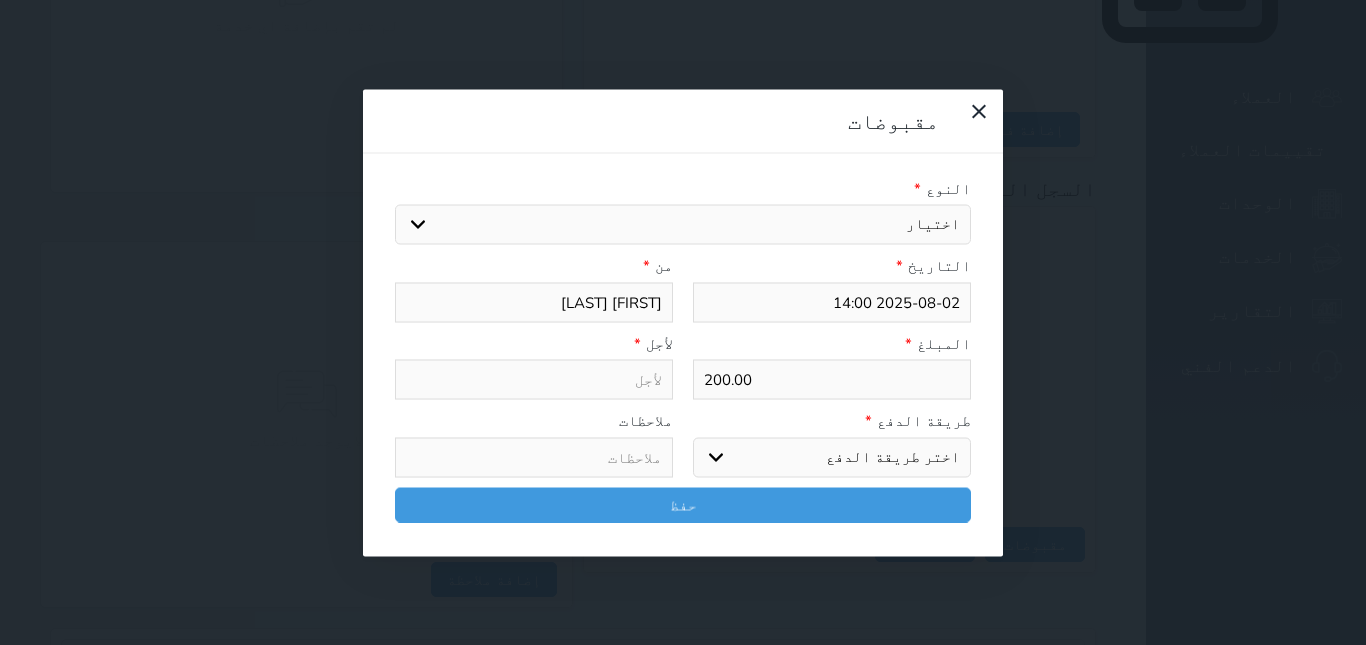 select on "69560" 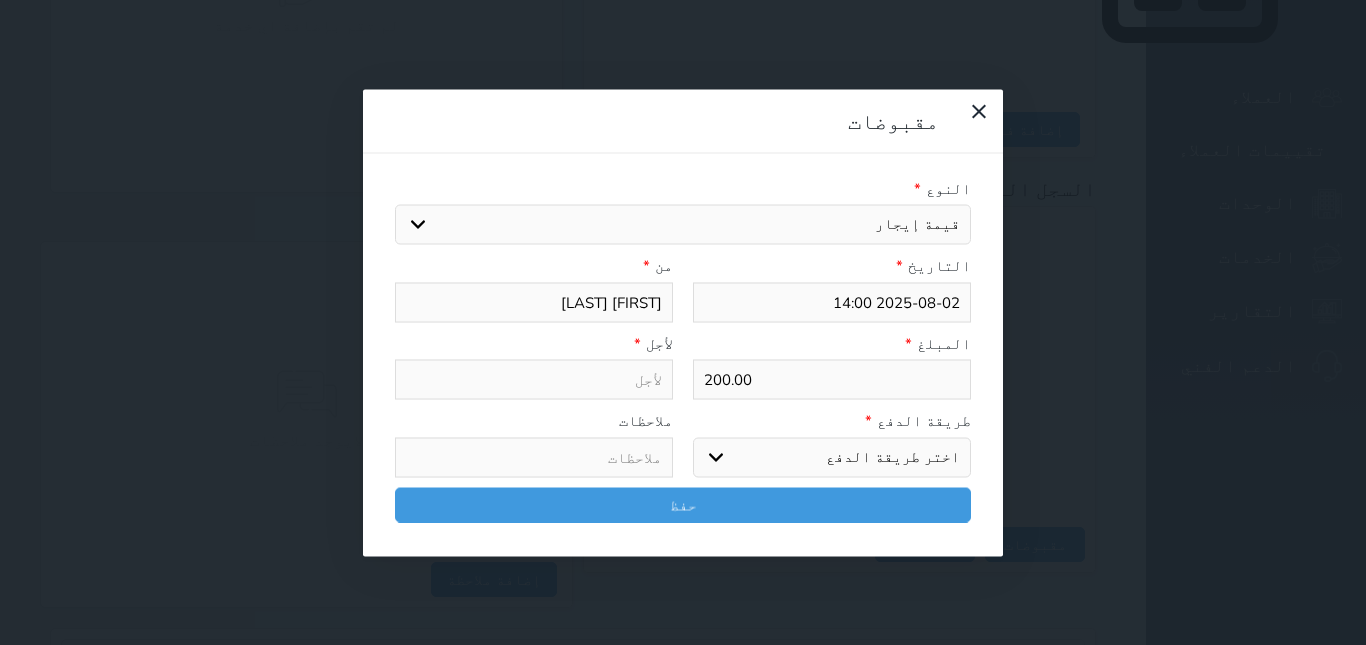 click on "اختيار   مقبوضات عامة قيمة إيجار فواتير تامين عربون لا ينطبق آخر مغسلة واي فاي - الإنترنت مواقف السيارات طعام الأغذية والمشروبات مشروبات المشروبات الباردة المشروبات الساخنة الإفطار غداء عشاء مخبز و كعك حمام سباحة الصالة الرياضية سبا و خدمات الجمال اختيار وإسقاط (خدمات النقل) ميني بار كابل - تلفزيون سرير إضافي تصفيف الشعر التسوق خدمات الجولات السياحية المنظمة خدمات الدليل السياحي" at bounding box center [683, 225] 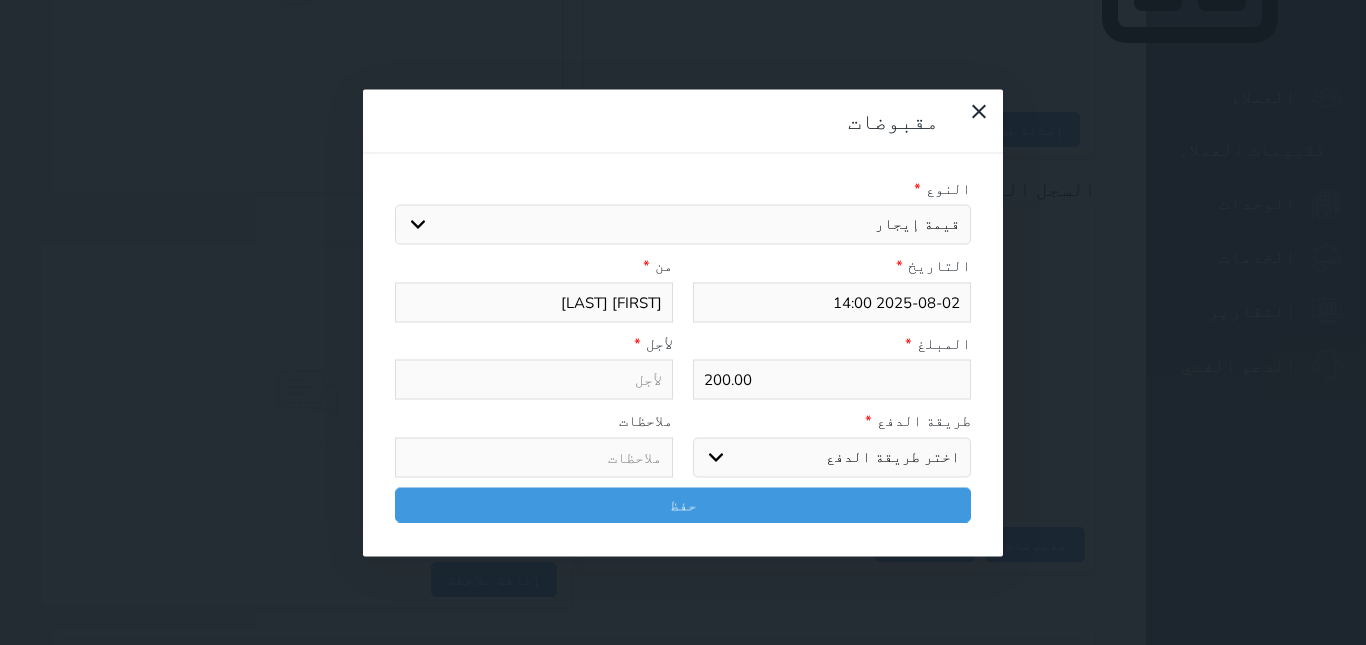 type on "قيمة إيجار - الوحدة - 402" 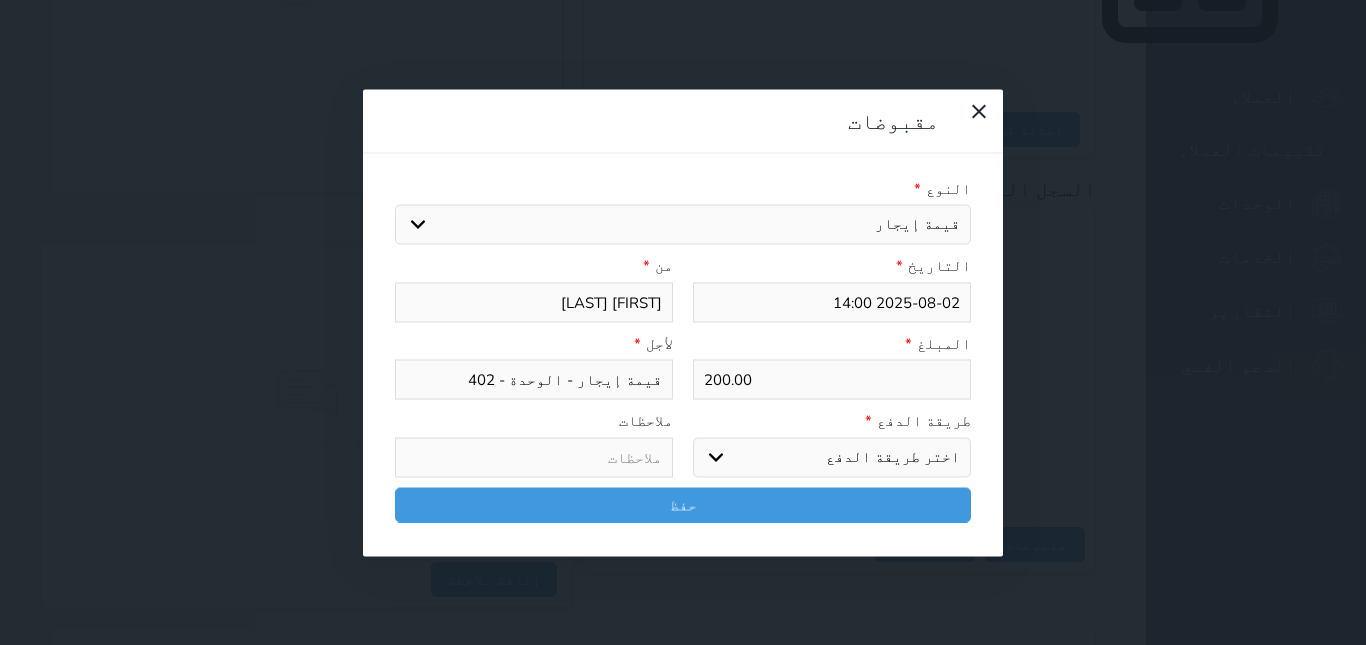 click on "طريقة الدفع *   اختر طريقة الدفع   دفع نقدى   تحويل بنكى   مدى   بطاقة ائتمان   آجل   ملاحظات" at bounding box center (683, 449) 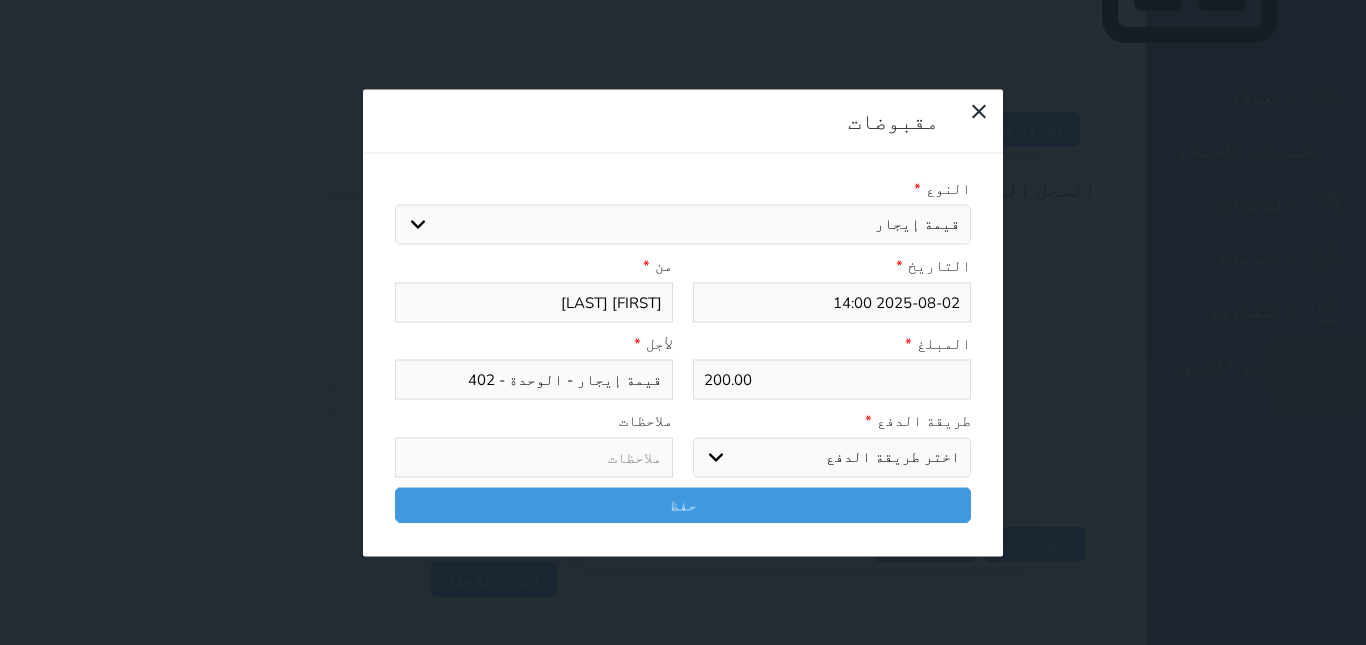 click on "اختر طريقة الدفع   دفع نقدى   تحويل بنكى   مدى   بطاقة ائتمان   آجل" at bounding box center (832, 457) 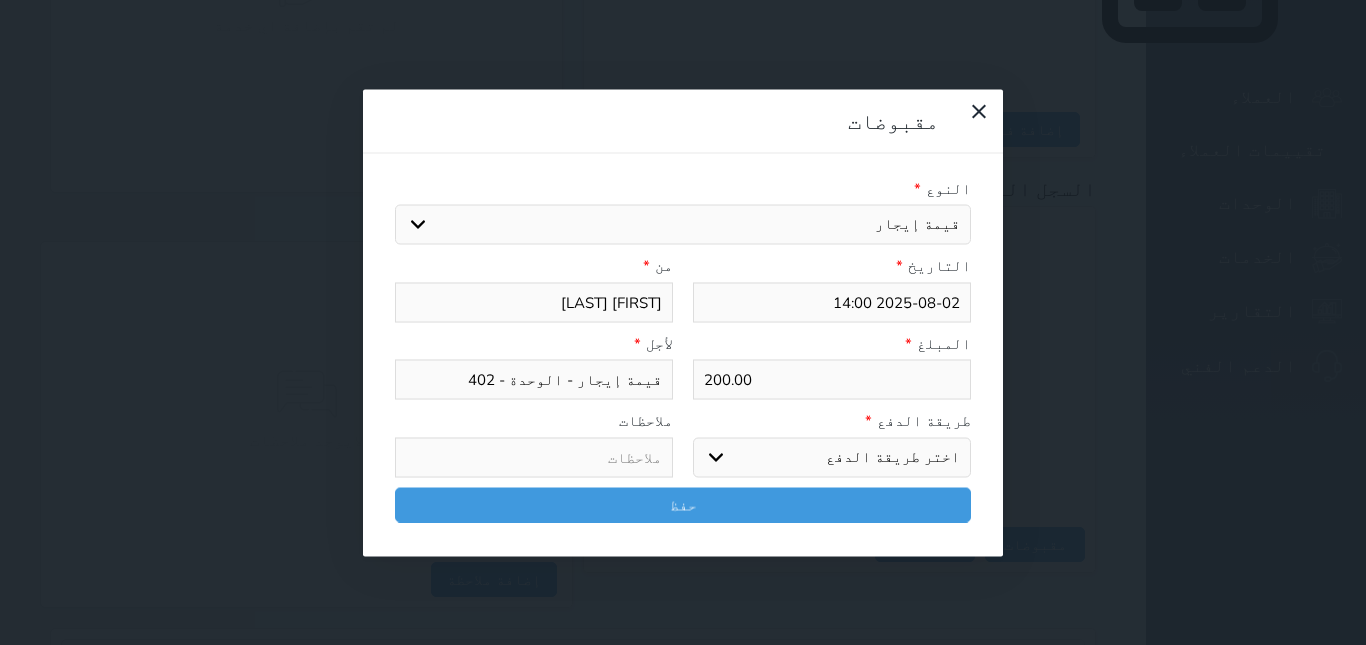select on "cash" 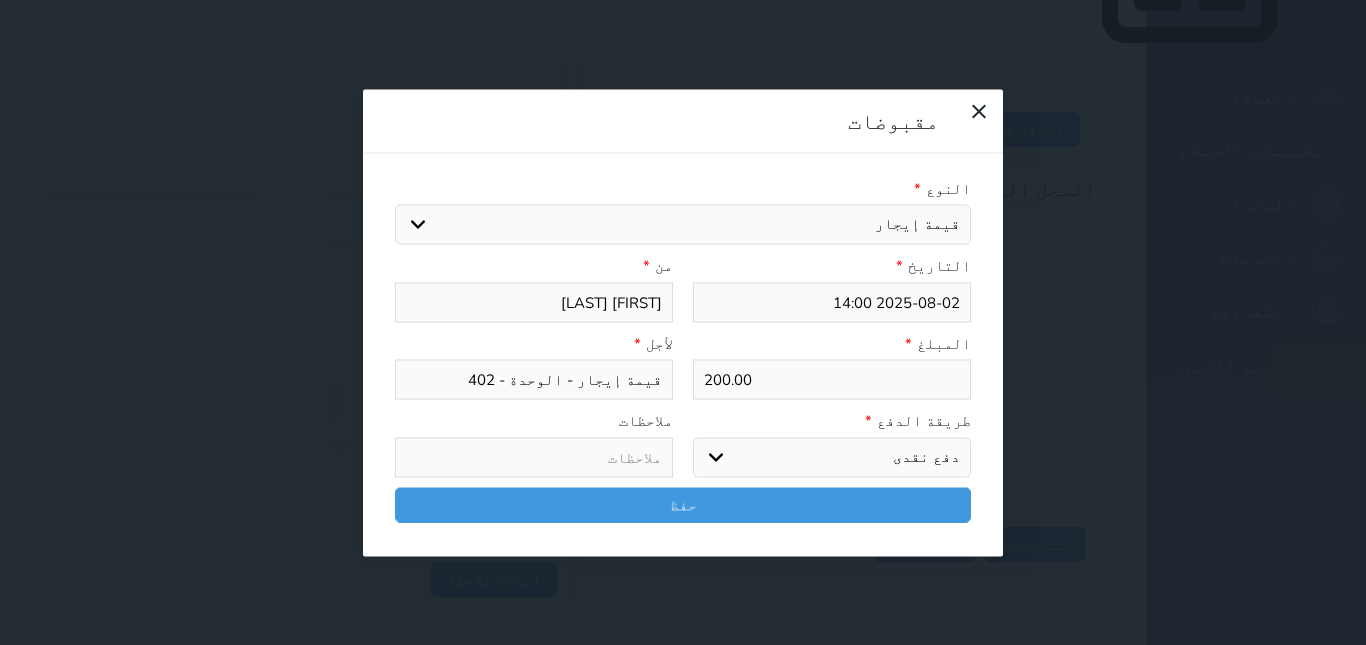 click on "اختر طريقة الدفع   دفع نقدى   تحويل بنكى   مدى   بطاقة ائتمان   آجل" at bounding box center (832, 457) 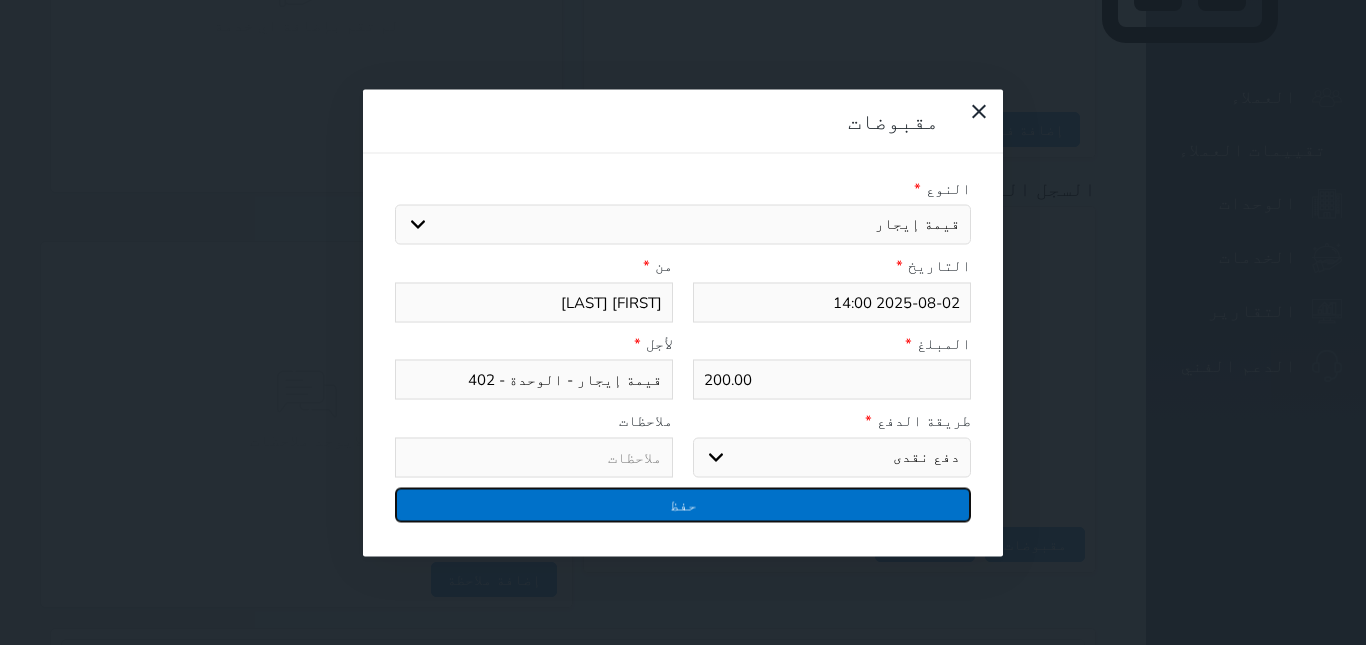 click on "حفظ" at bounding box center (683, 504) 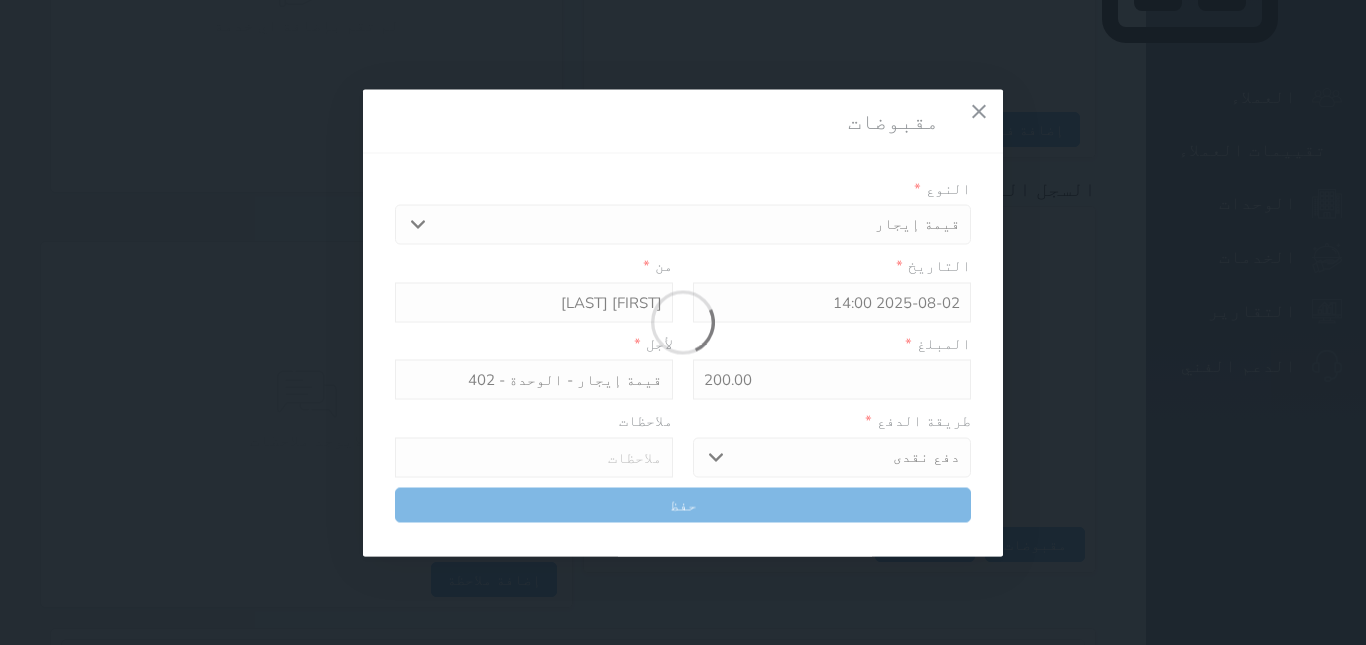 select 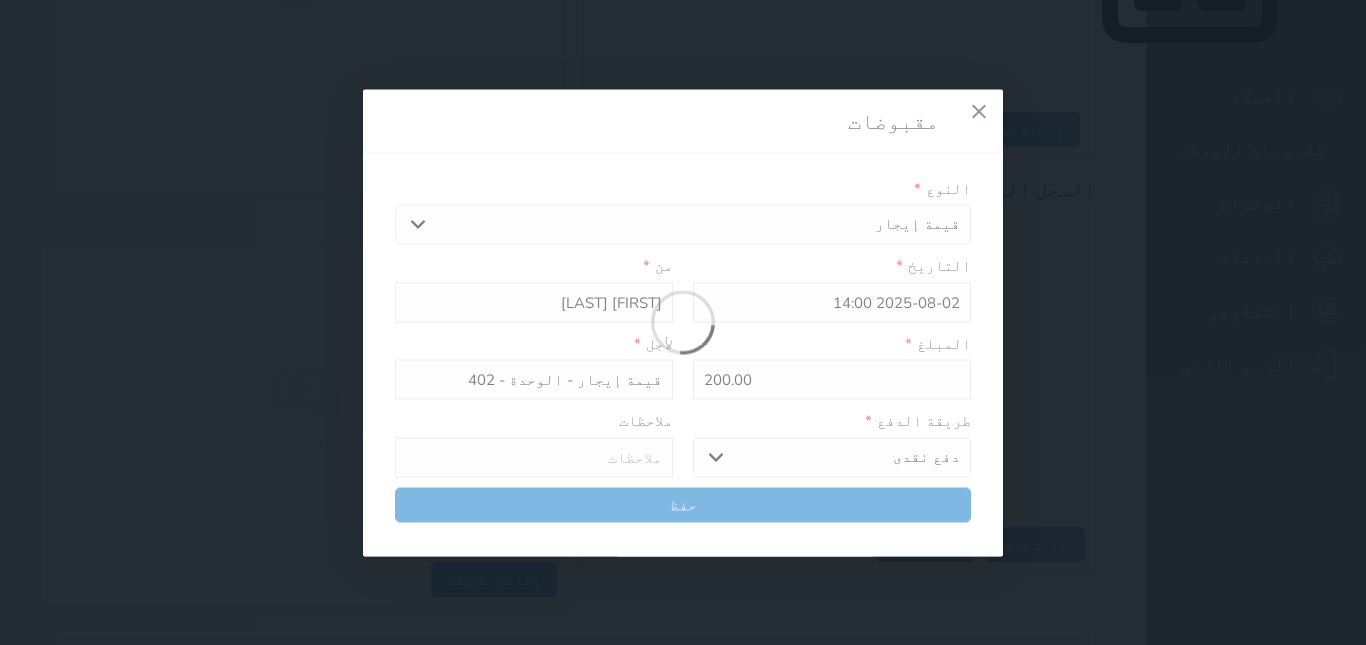 type 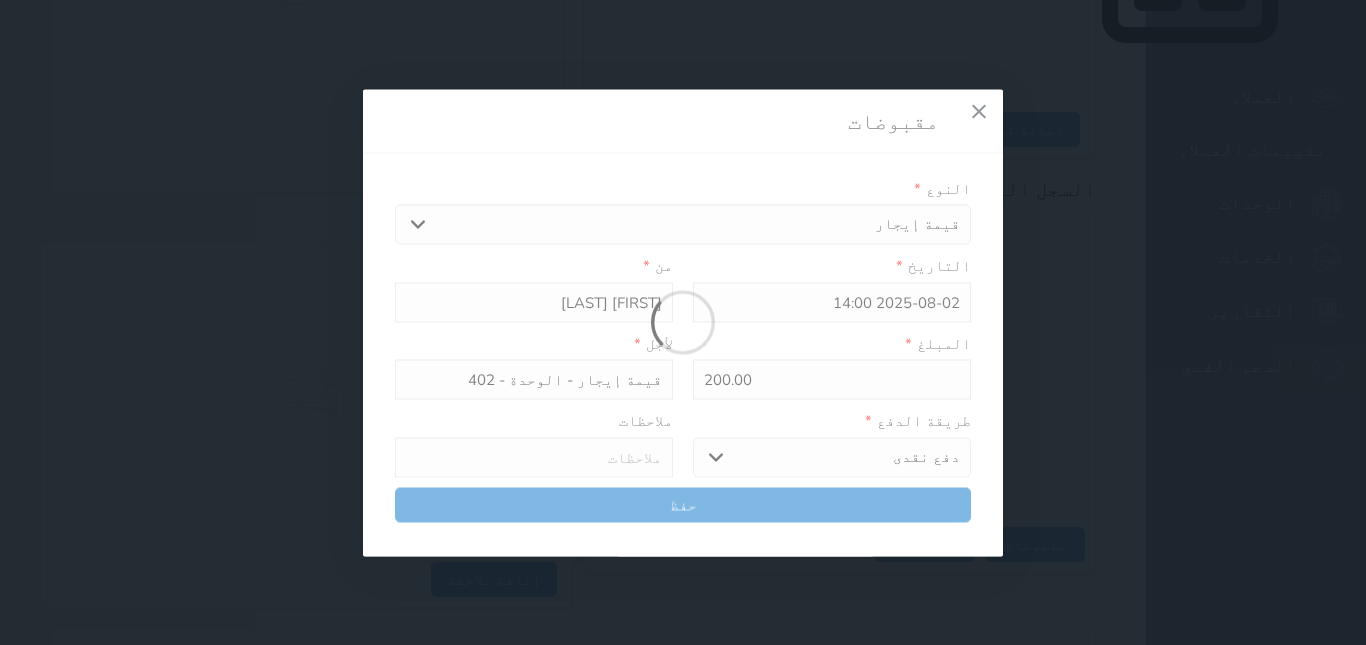 type on "0" 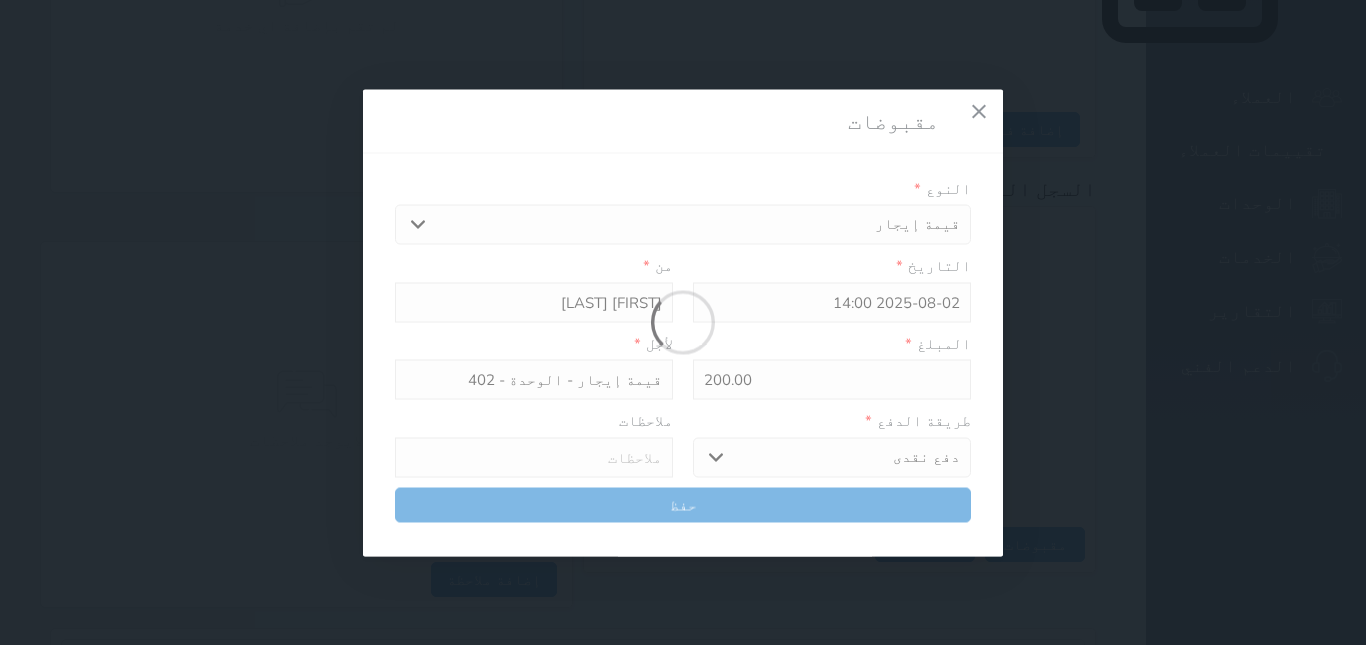 select 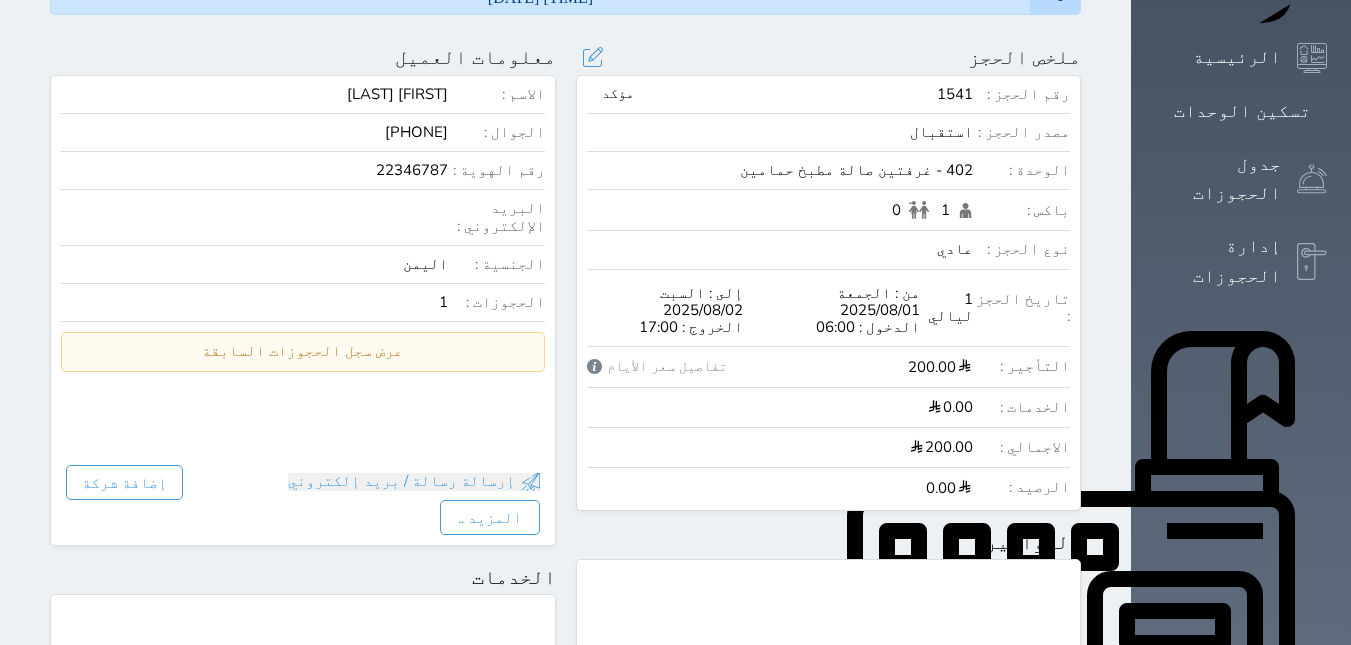 scroll, scrollTop: 280, scrollLeft: 0, axis: vertical 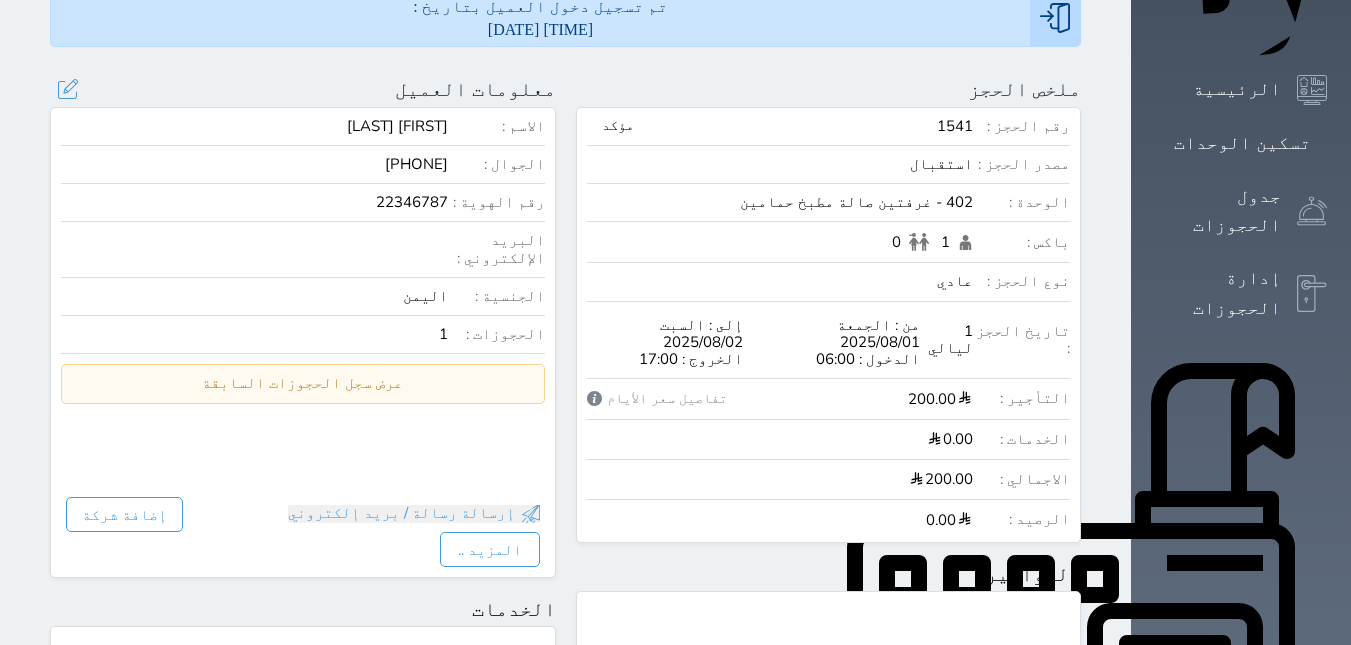 click on "الاسم :   [FIRST] [LAST]     الجوال :   [PHONE]     رقم الهوية :   [NUMBER]   البريد الإلكتروني :     الجنسية :   اليمن   الحجوزات :   [NUMBER]     عرض سجل الحجوزات السابقة         سجل حجوزات العميل                    إجمالى رصيد العميل : [PRICE]      رقم الحجز   الوحدة   من   إلى   نوع الحجز   الرصيد   الاجرائات         النتائج  : من (  ) - إلى  (  )   العدد  :" at bounding box center [303, 307] 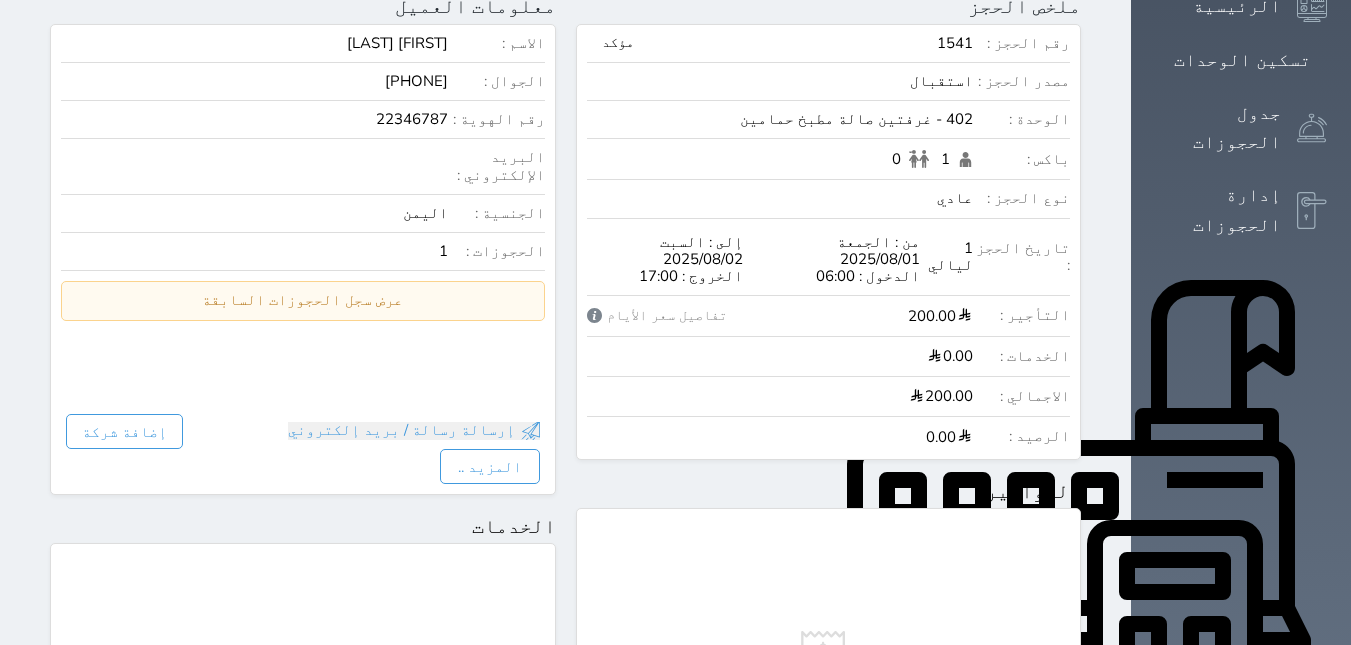 scroll, scrollTop: 0, scrollLeft: 0, axis: both 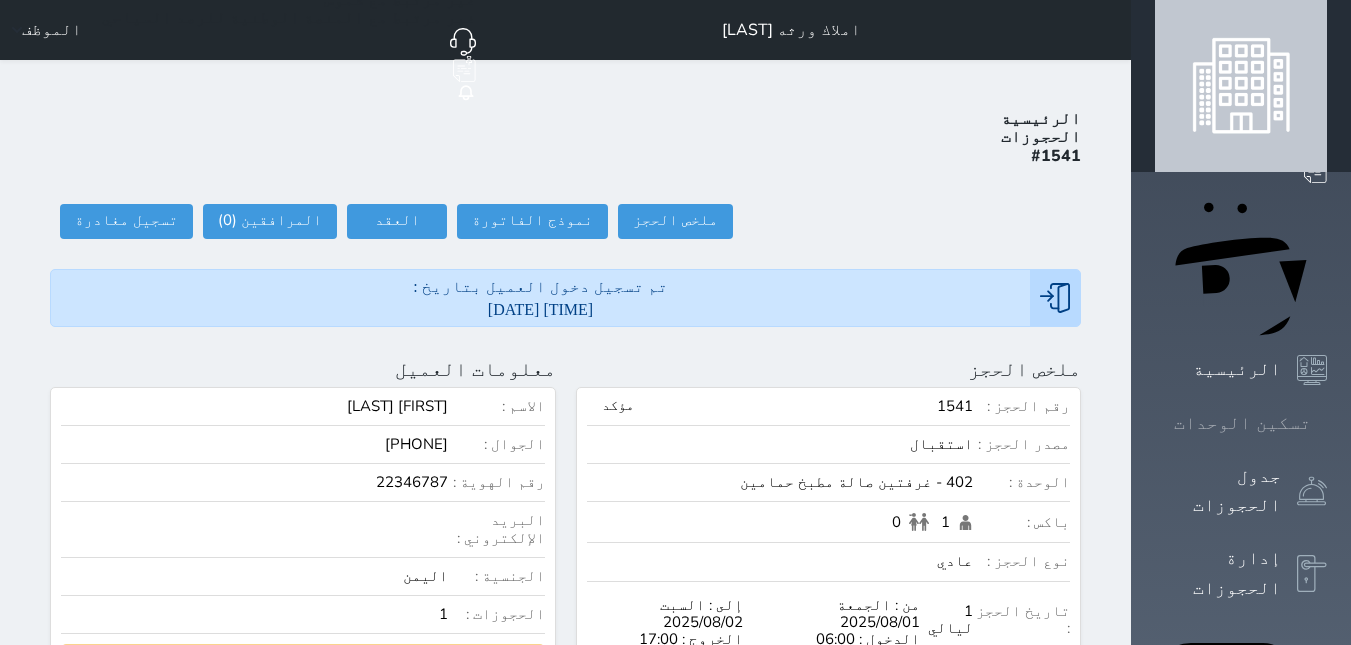 click on "تسكين الوحدات" at bounding box center (1242, 423) 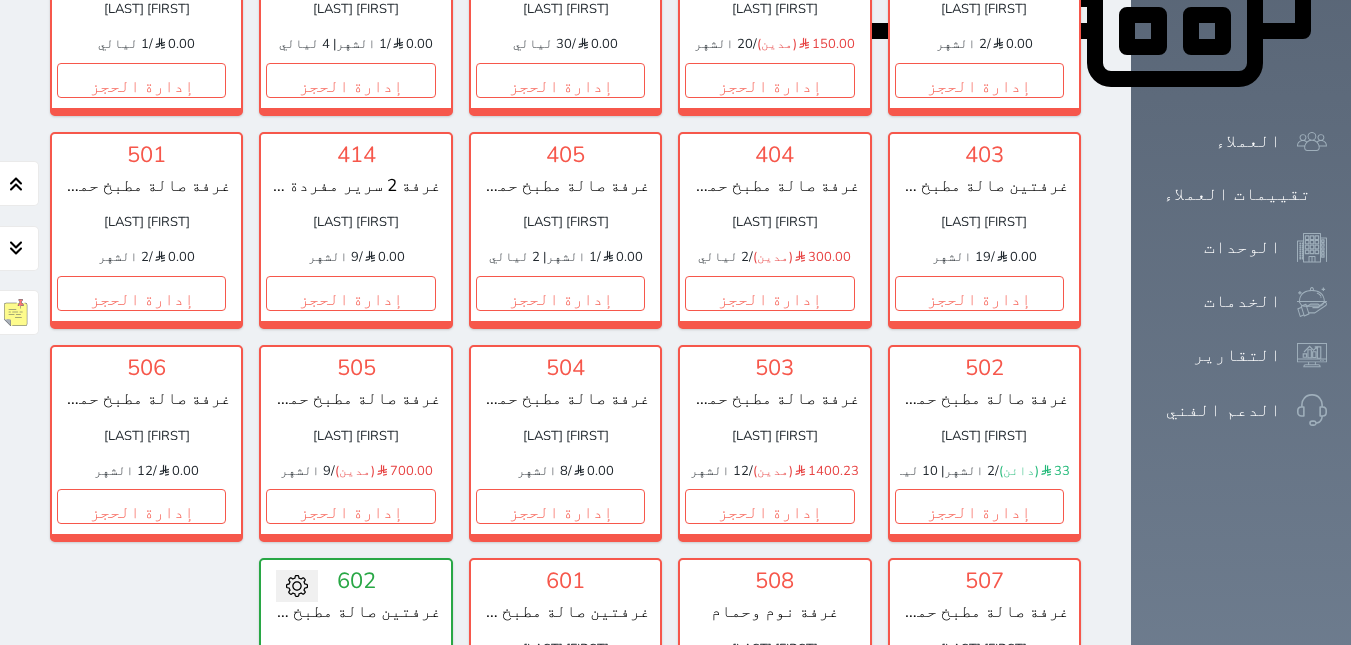 scroll, scrollTop: 1336, scrollLeft: 0, axis: vertical 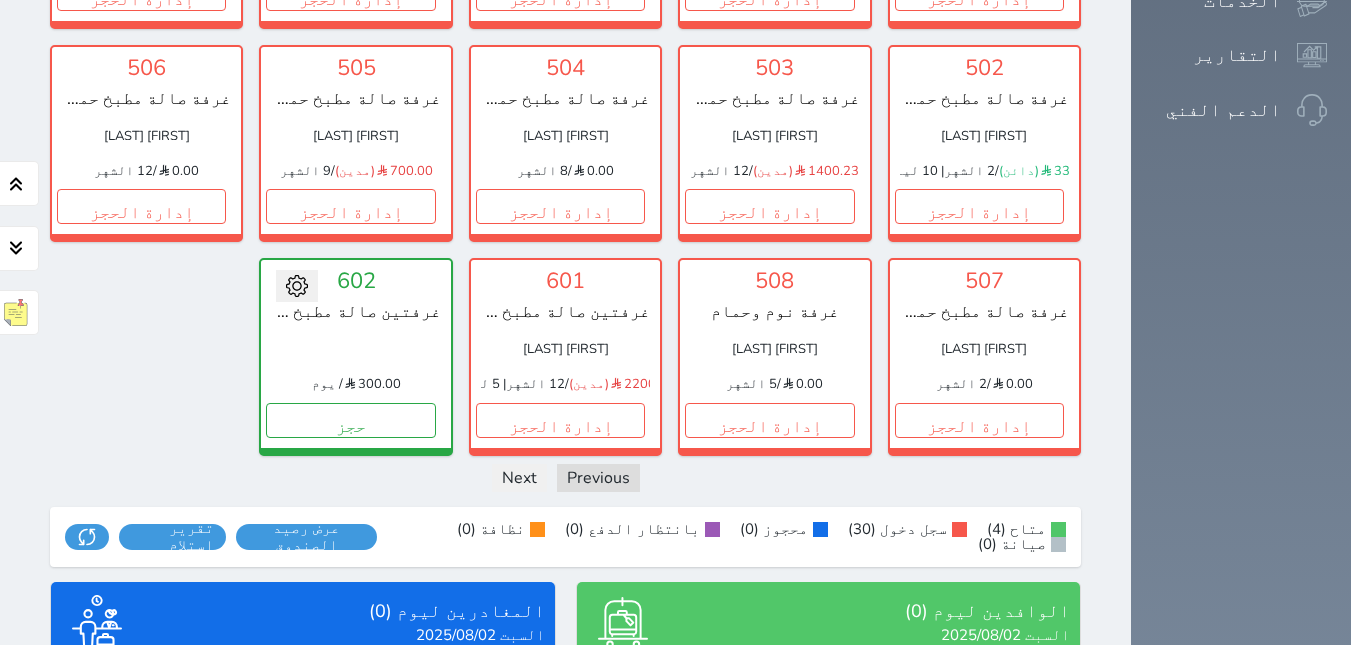 click on "عرض المغادرين" at bounding box center [303, 801] 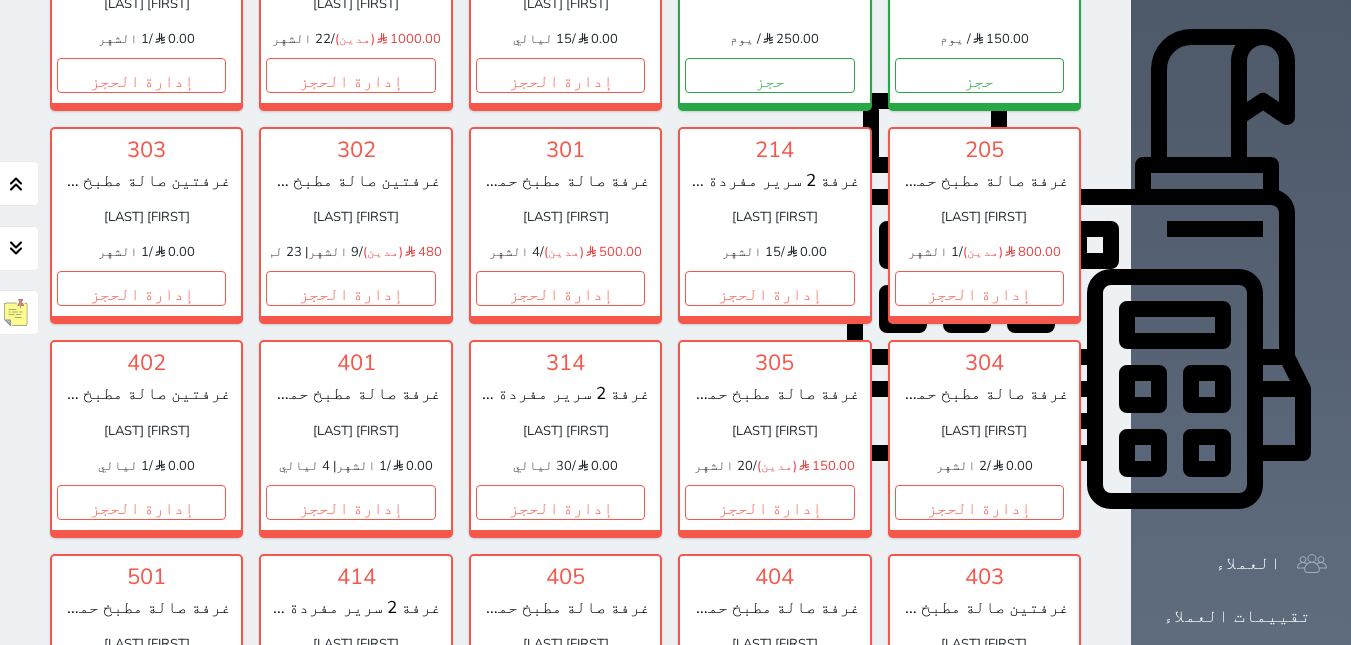 scroll, scrollTop: 436, scrollLeft: 0, axis: vertical 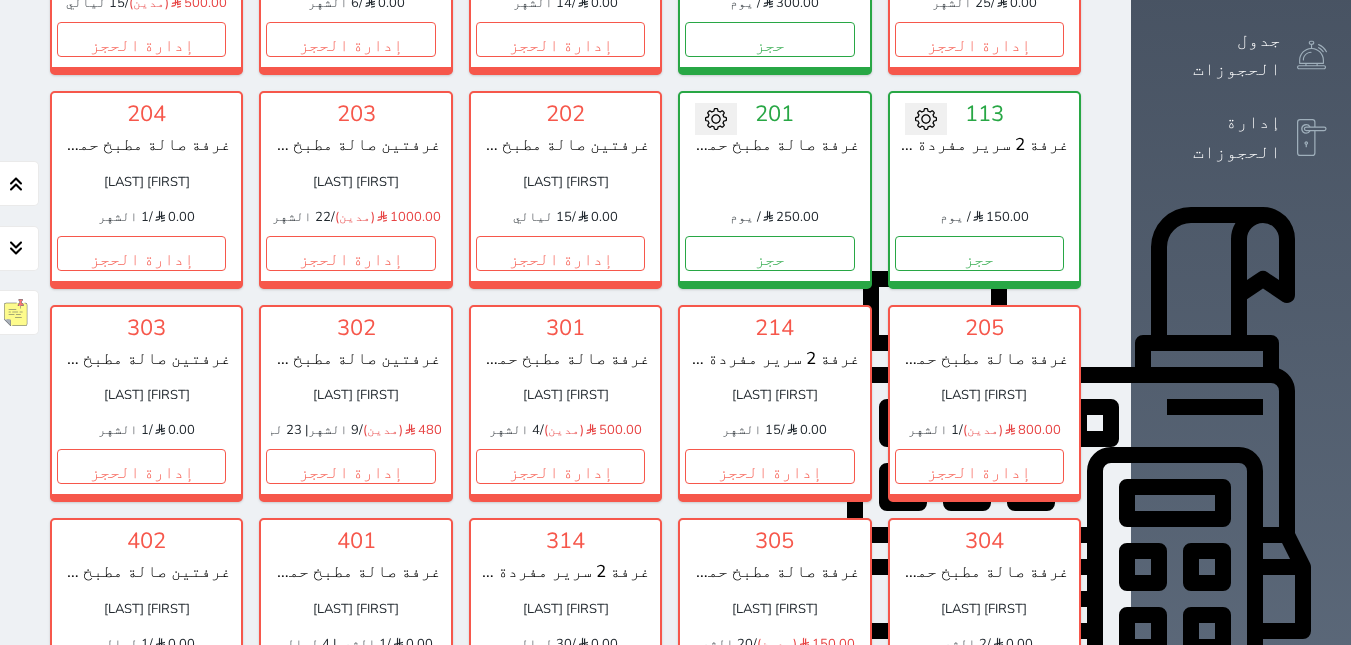 click on "حجز جماعي جديد   حجز جديد             الرئيسية     تسكين الوحدات     جدول الحجوزات     إدارة الحجوزات     POS       العملاء     تقييمات العملاء     الوحدات     الخدمات     التقارير       الدعم الفني" at bounding box center [1241, 742] 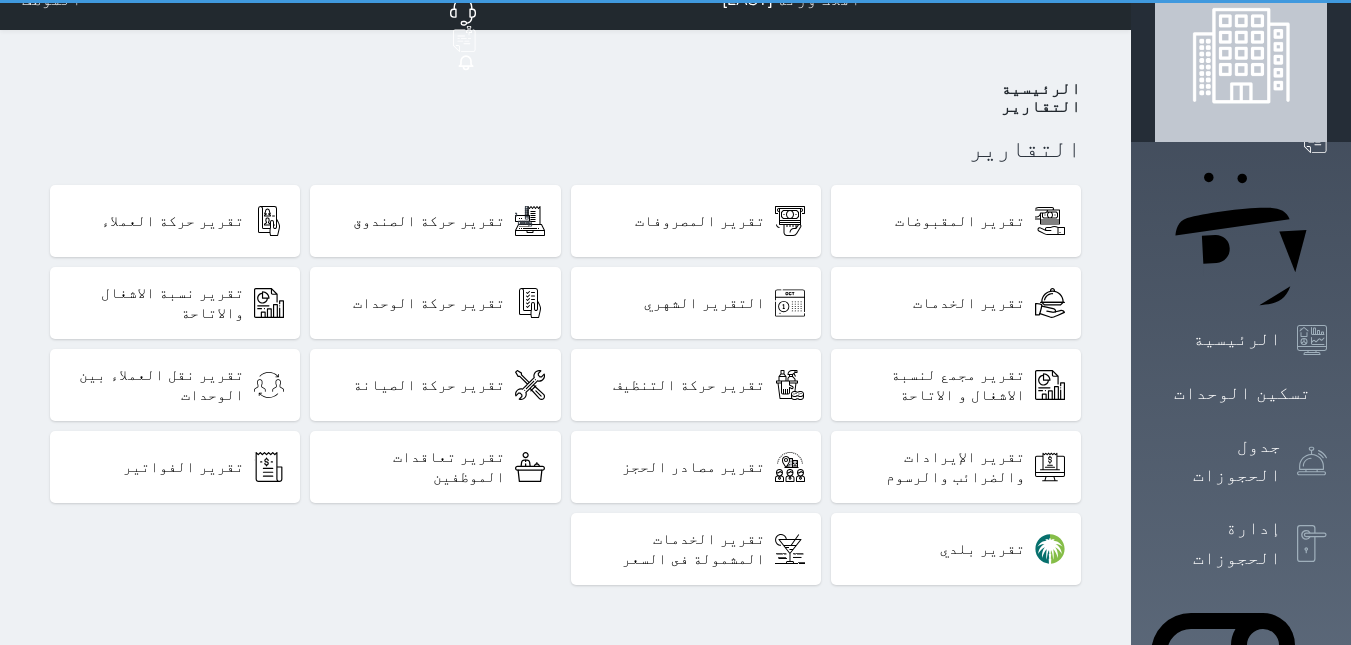 scroll, scrollTop: 0, scrollLeft: 0, axis: both 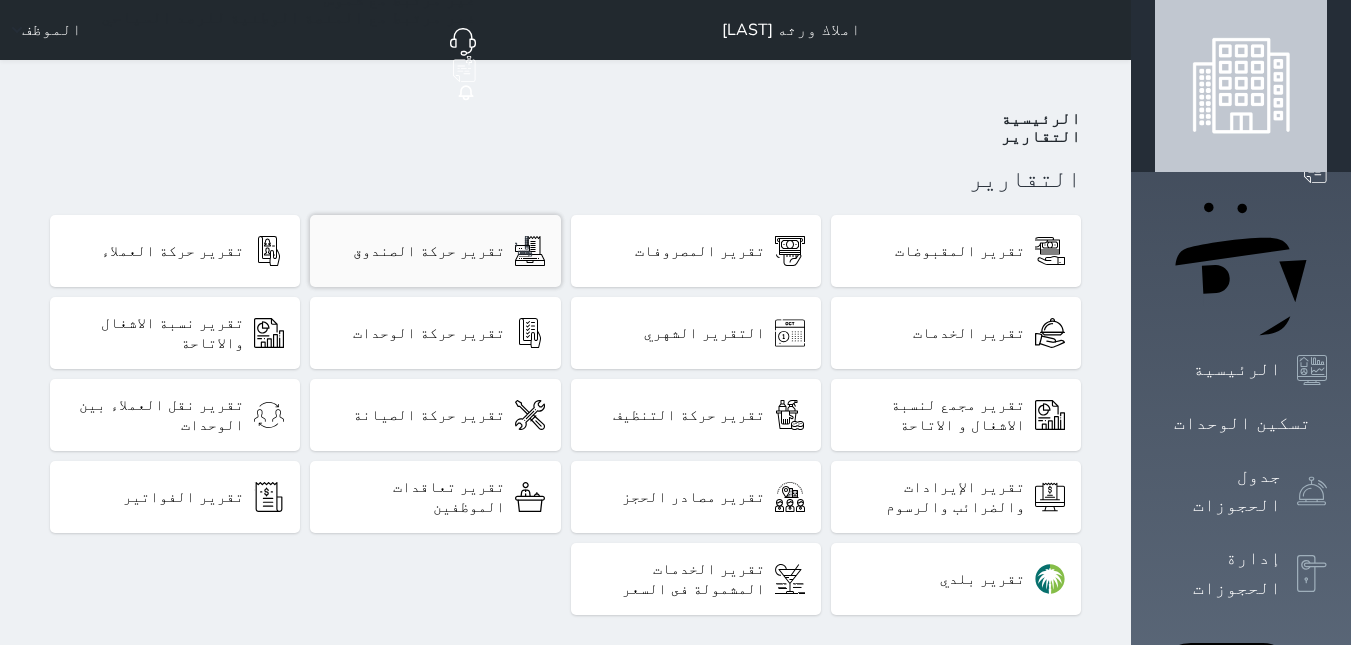 click on "تقرير حركة الصندوق" at bounding box center (435, 251) 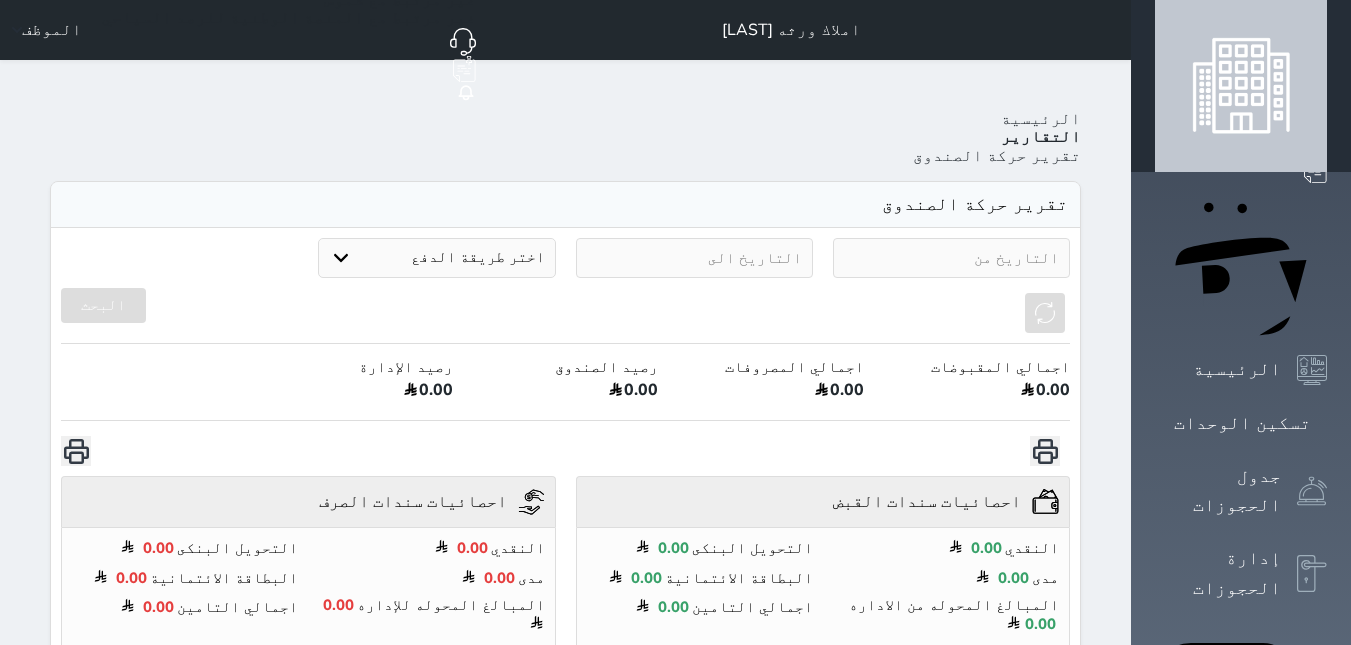 click at bounding box center (951, 258) 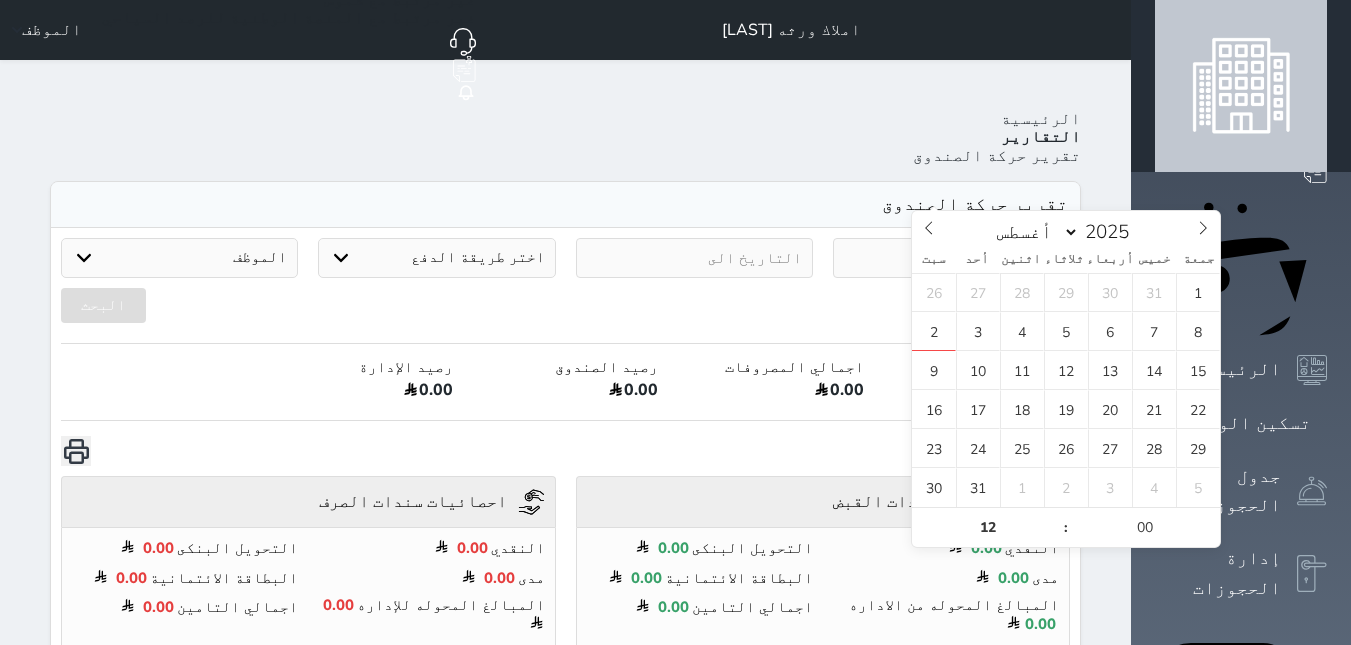 click on "اختر طريقة الدفع   دفع نقدى   تحويل بنكى   مدى   بطاقة ائتمان   آجل   الموظف   [FIRST] [LAST] [FIRST] [LAST]
البحث
اجمالي المقبوضات   [PRICE]    اجمالي المصروفات   [PRICE]    رصيد الصندوق   [PRICE]    رصيد الإدارة   [PRICE]          احصائيات سندات القبض   undefined    النقدي  [PRICE]      التحويل البنكى  [PRICE]      مدى  [PRICE]      البطاقة الائتمانية  [PRICE]      المبالغ المحوله من الاداره  [PRICE]   اجمالي التامين  [PRICE]     احصائيات سندات الصرف   undefined    النقدي  [PRICE]      التحويل البنكى  [PRICE]      مدى  [PRICE]      البطاقة الائتمانية  [PRICE]      المبالغ المحوله للإداره  [PRICE]     اجمالي التامين  [PRICE]       undefined   سندات القبض" at bounding box center [565, 568] 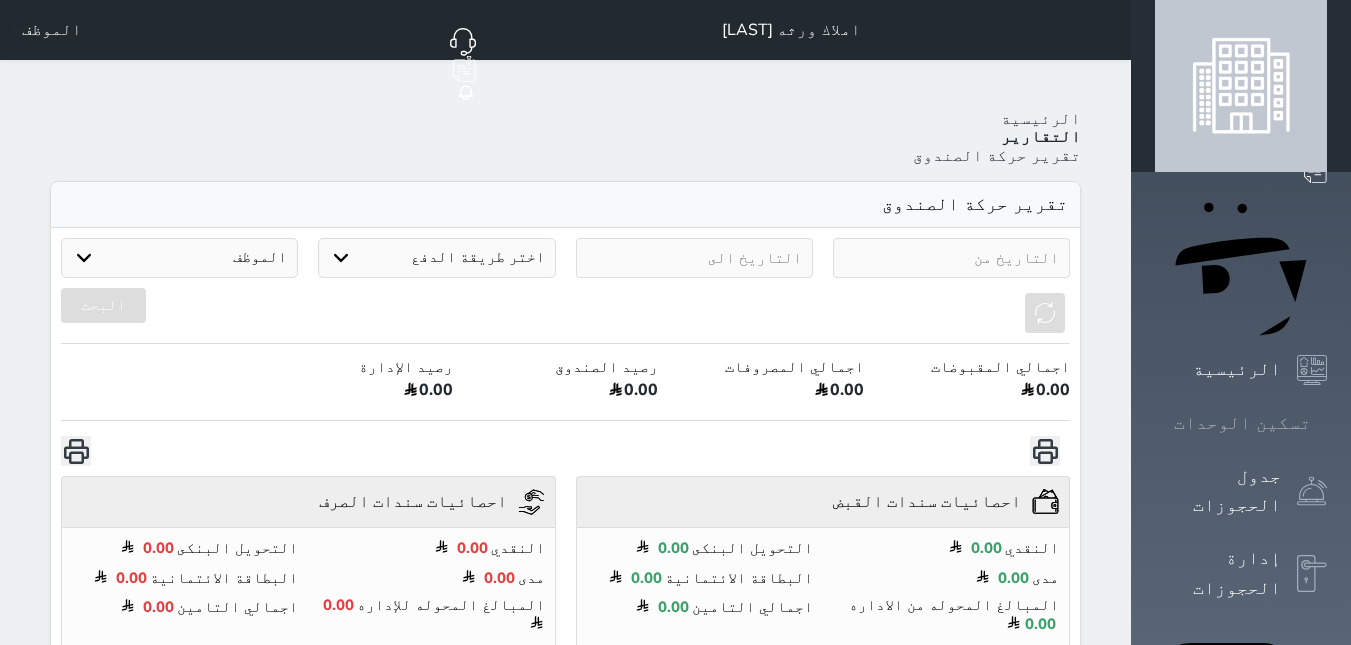 click on "تسكين الوحدات" at bounding box center (1242, 423) 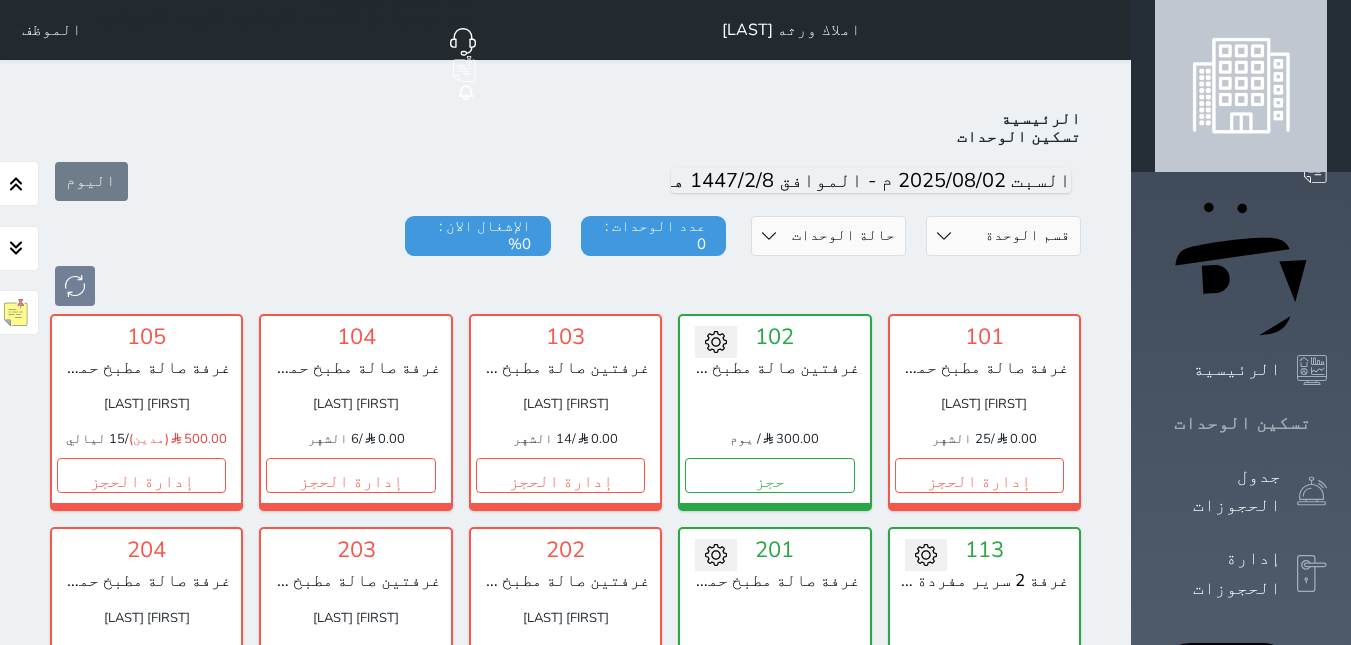 scroll, scrollTop: 78, scrollLeft: 0, axis: vertical 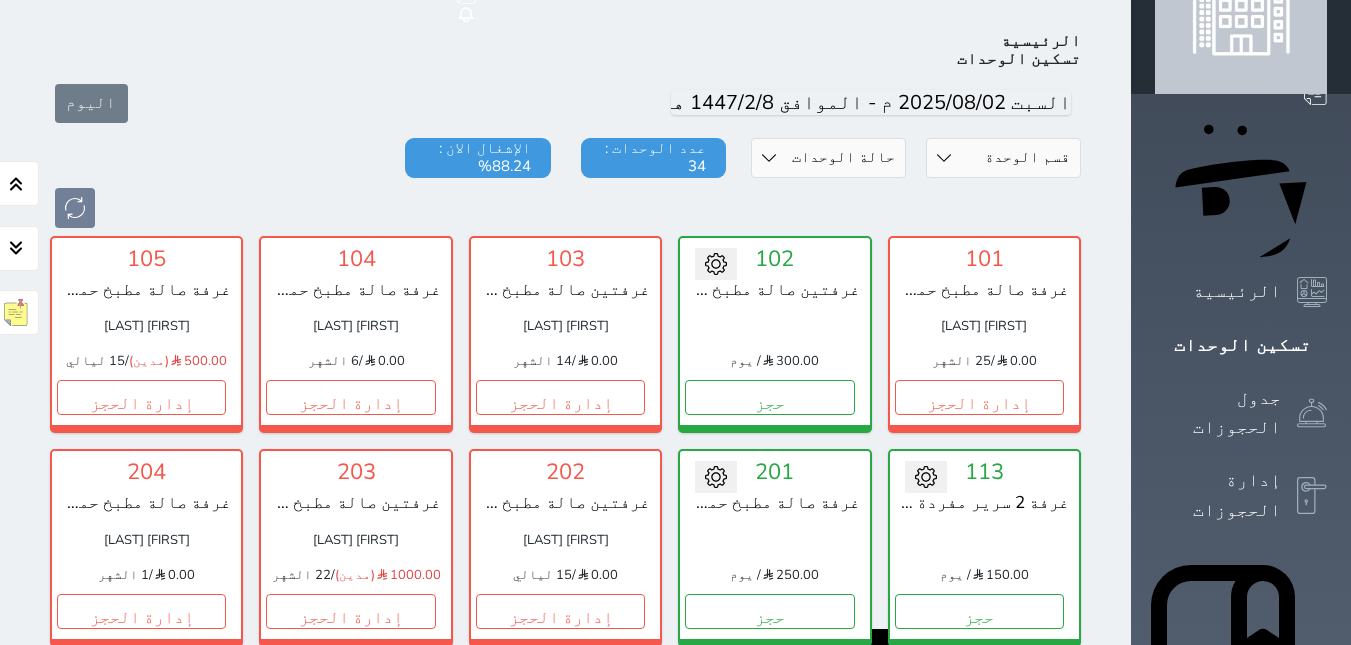 click at bounding box center (565, 208) 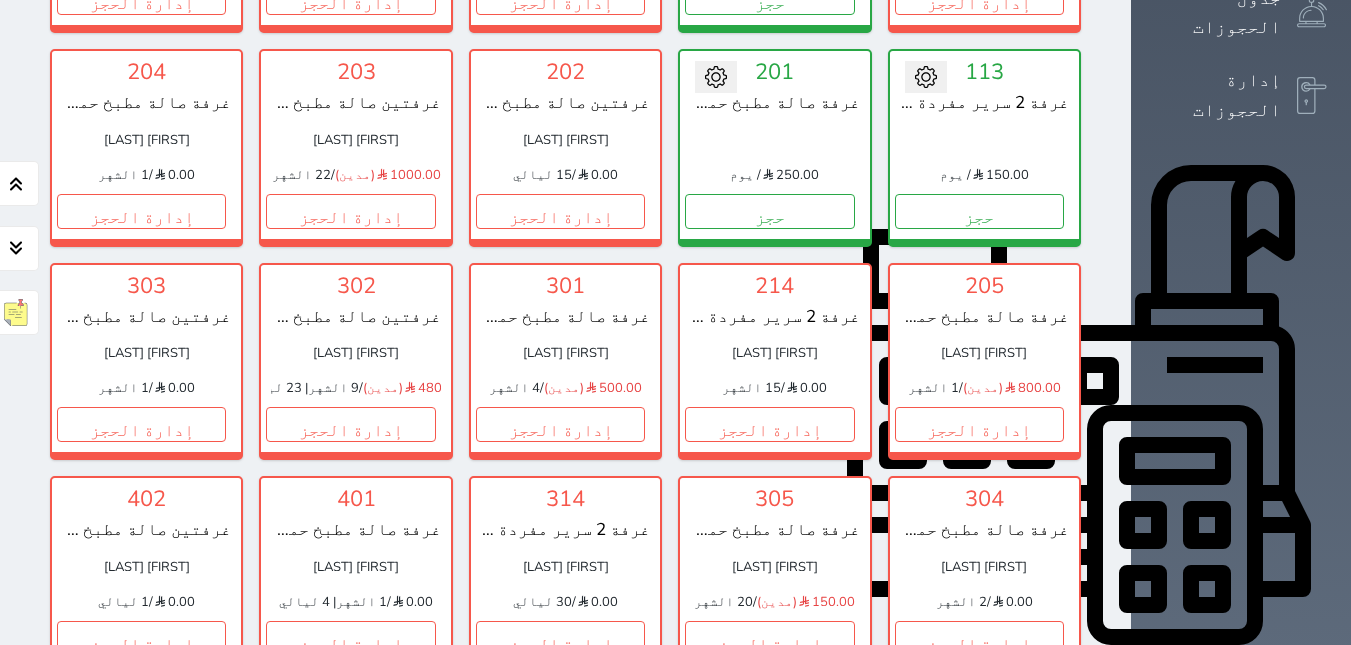 click on "التقارير" at bounding box center [1237, 913] 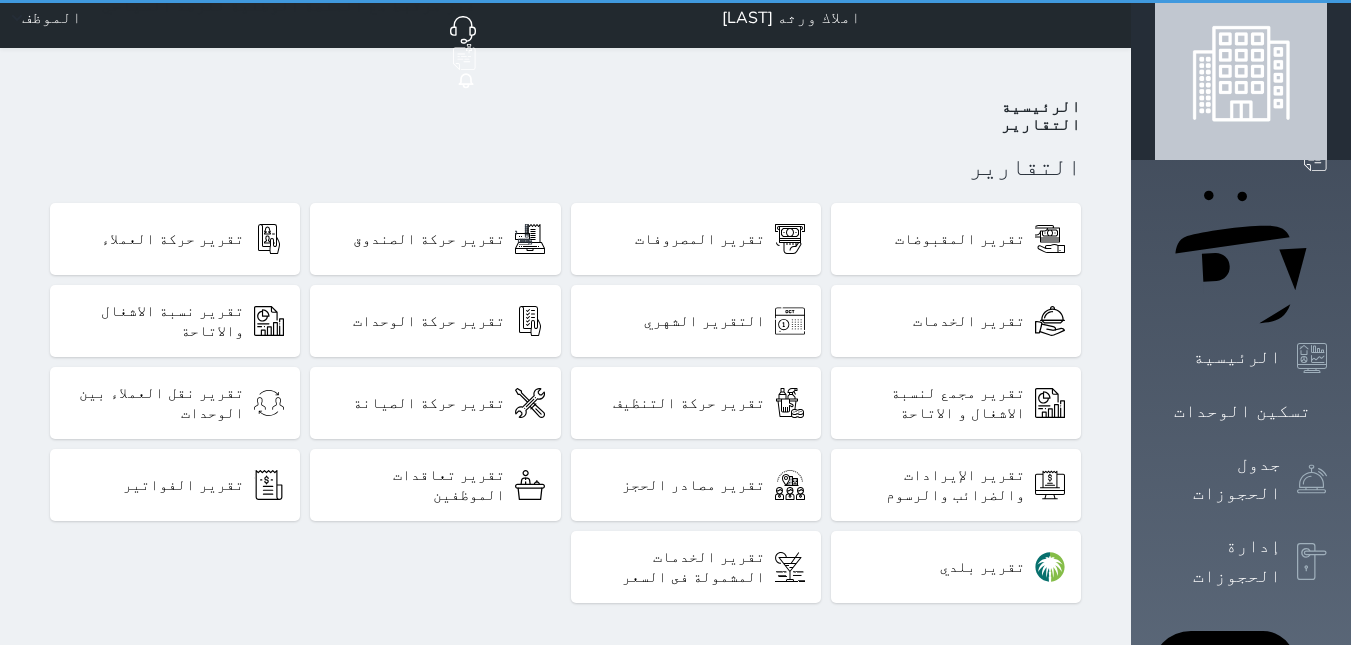 scroll, scrollTop: 0, scrollLeft: 0, axis: both 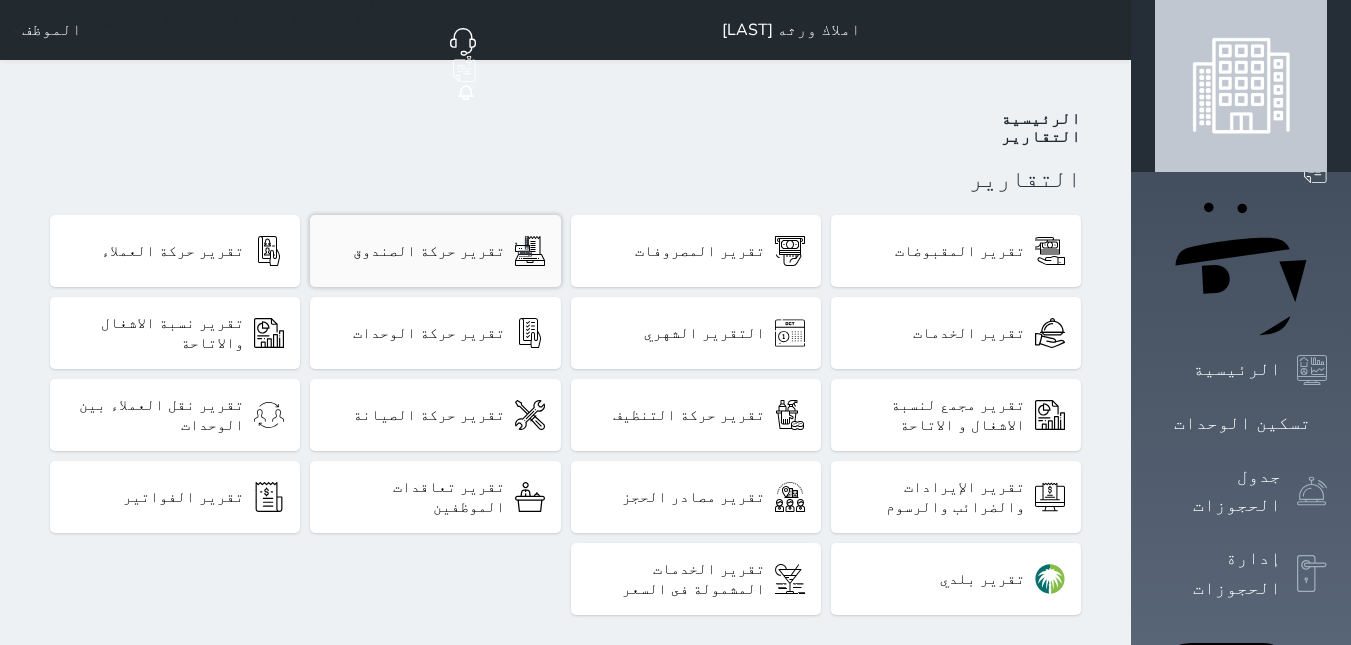 click on "تقرير حركة الصندوق" at bounding box center [435, 251] 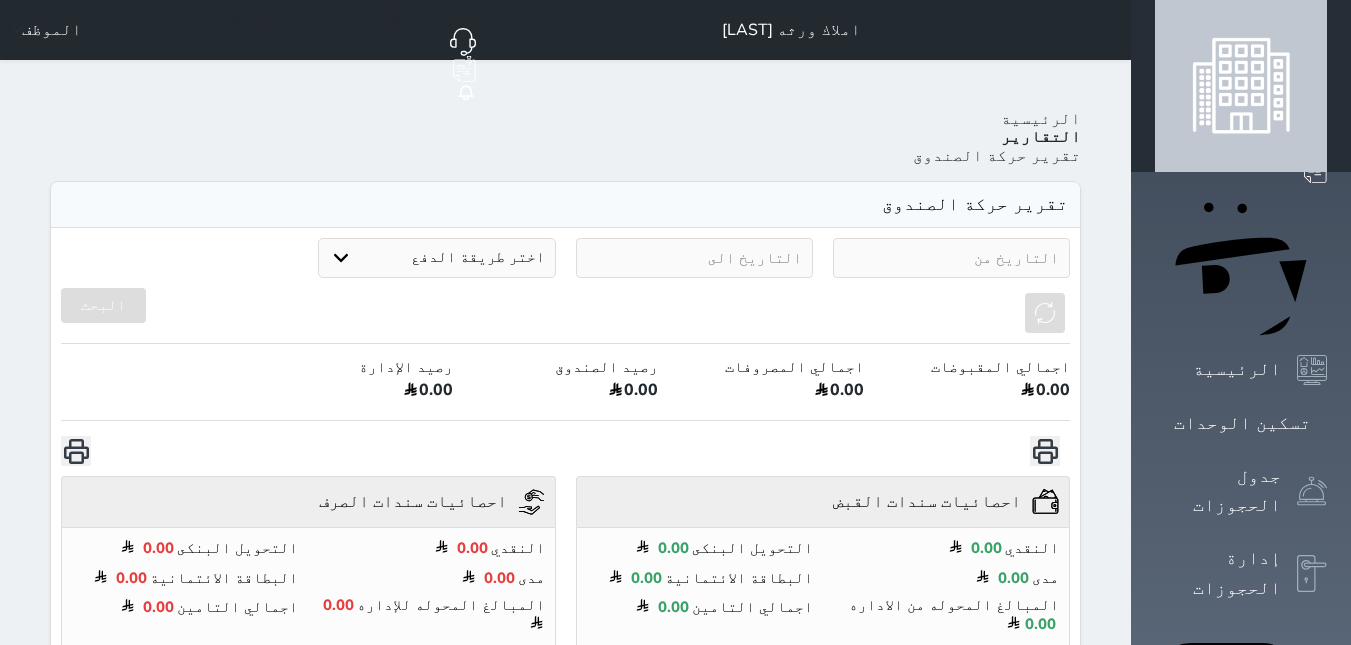 select on "7" 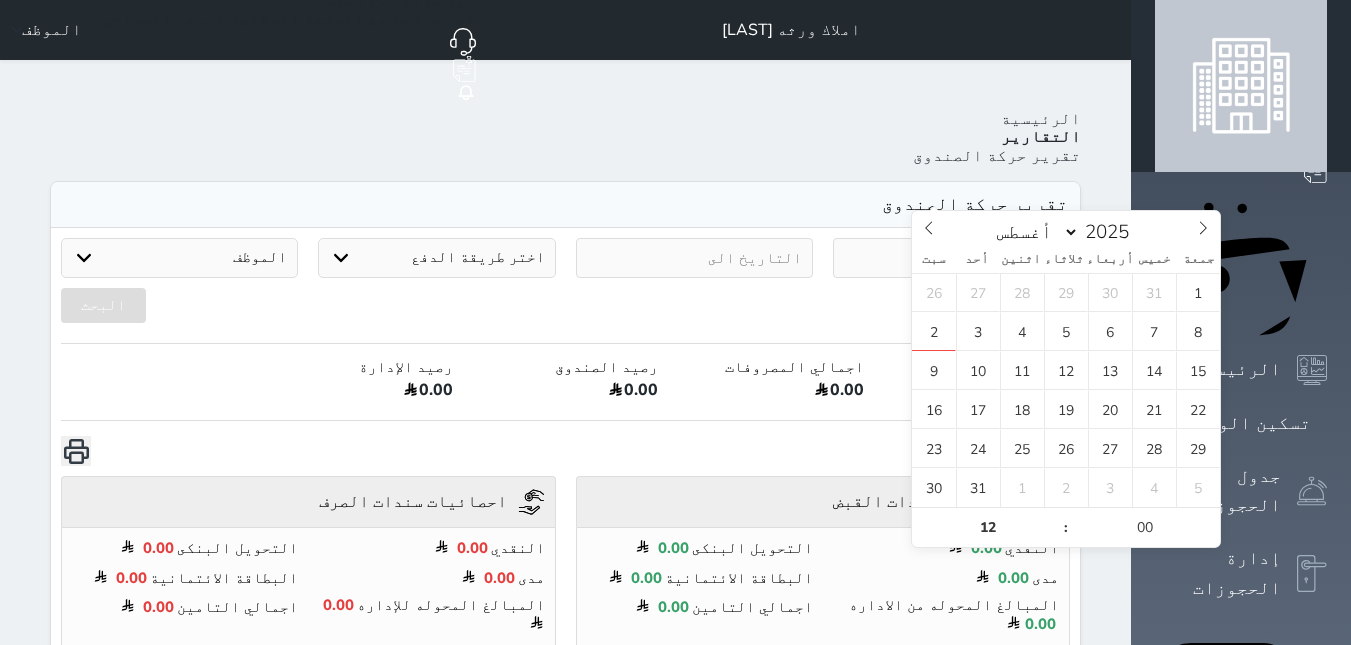 click at bounding box center (951, 258) 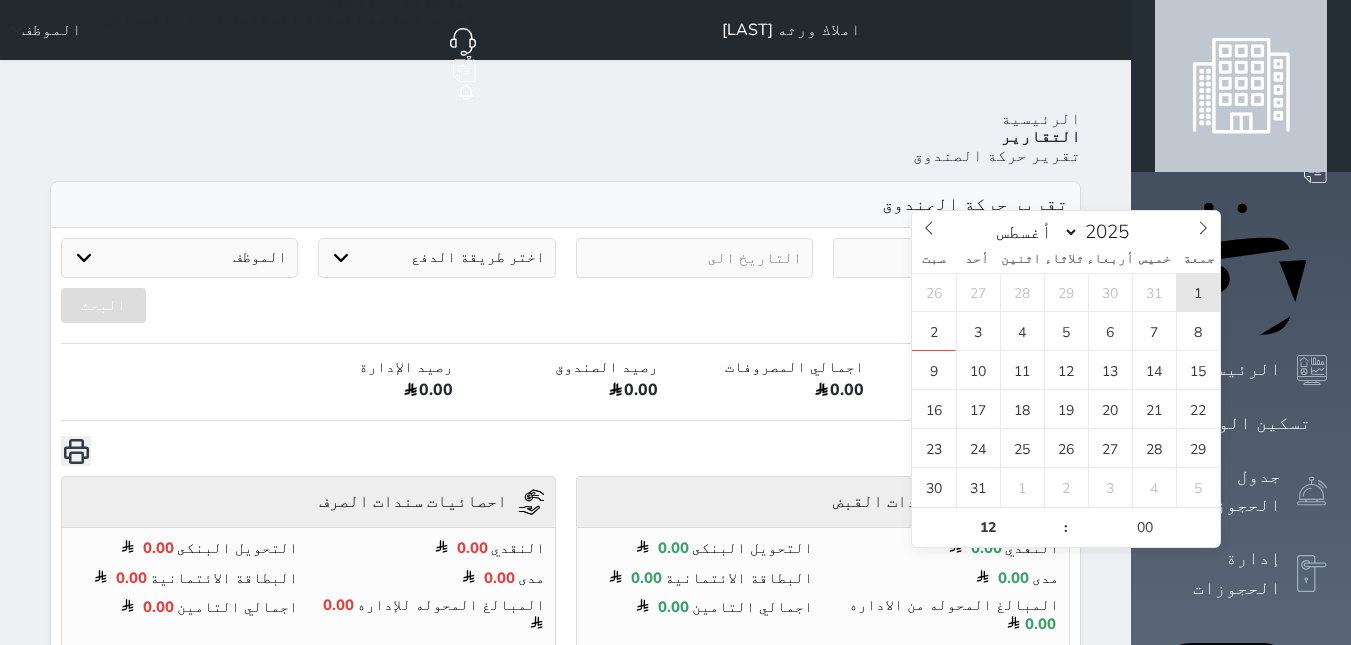 click on "1" at bounding box center [1198, 292] 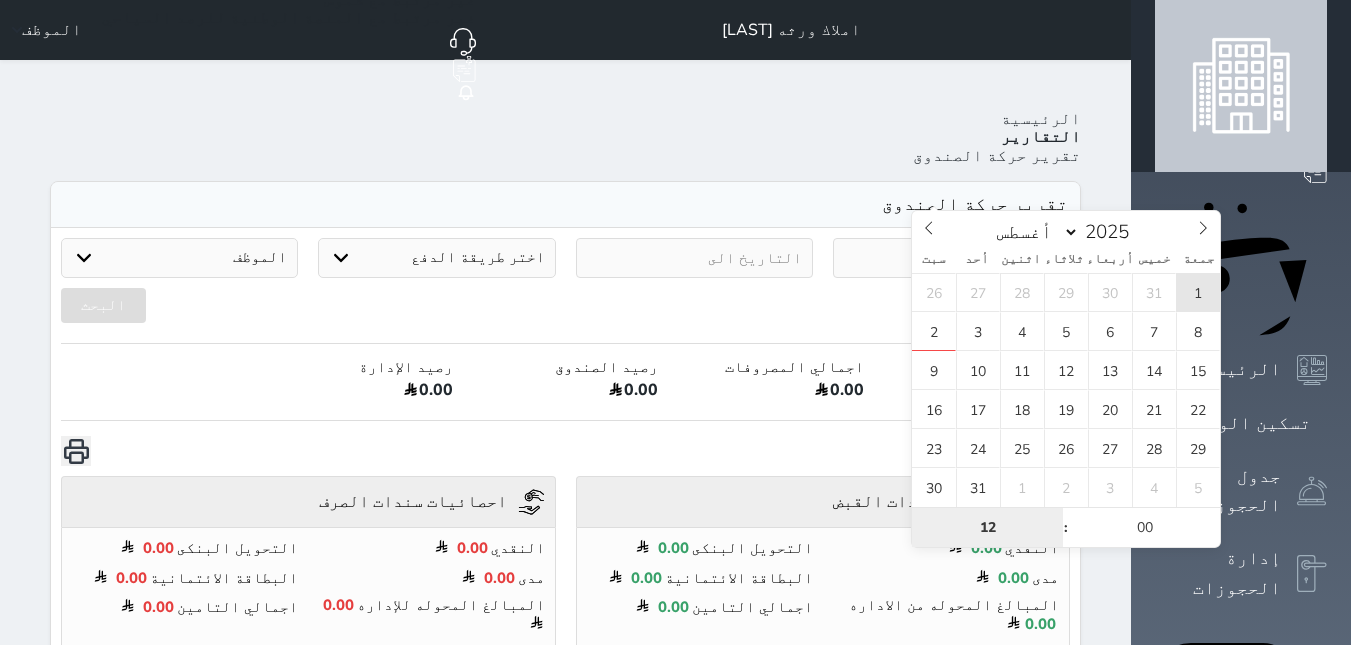 type on "2025-08-01 12:00" 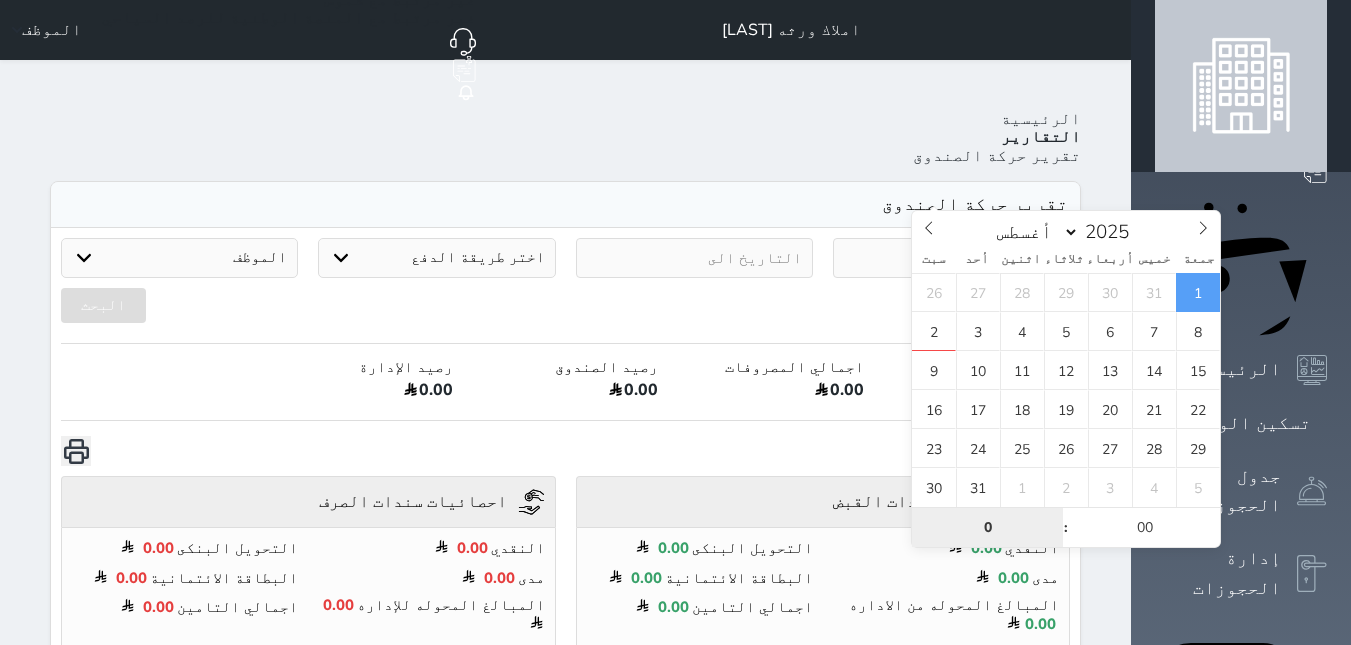 type on "00" 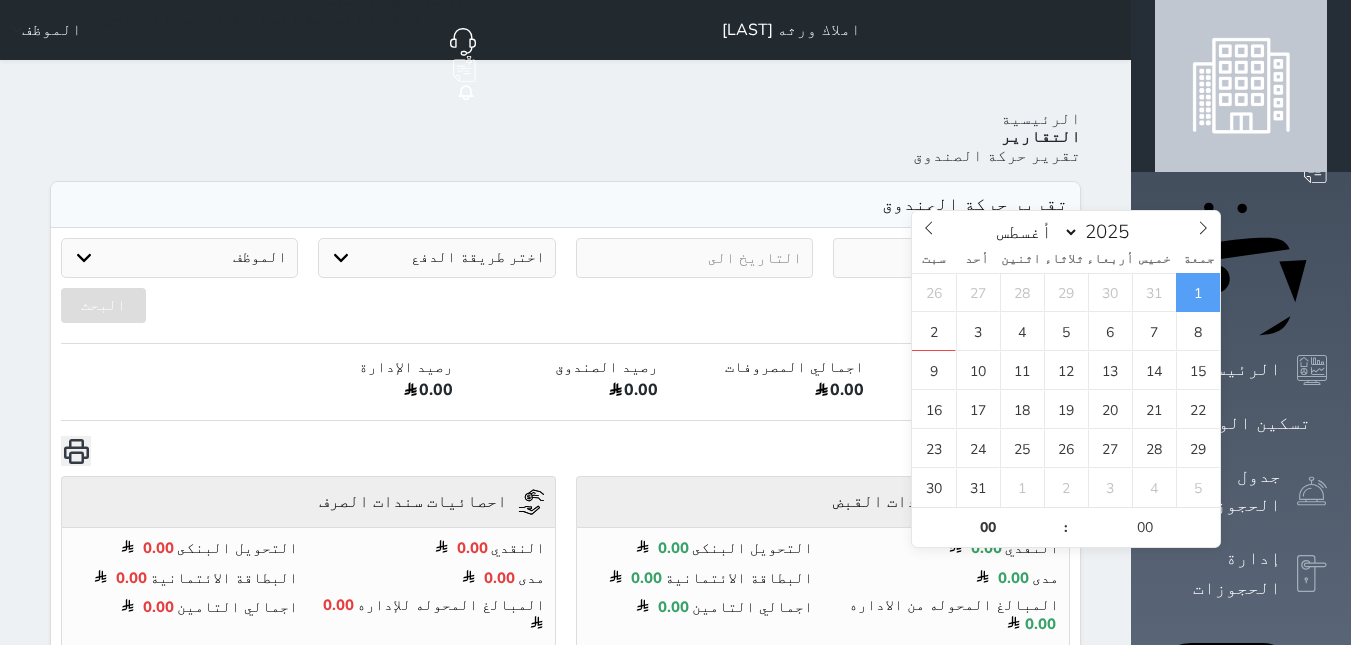 type on "2025-08-01 00:00" 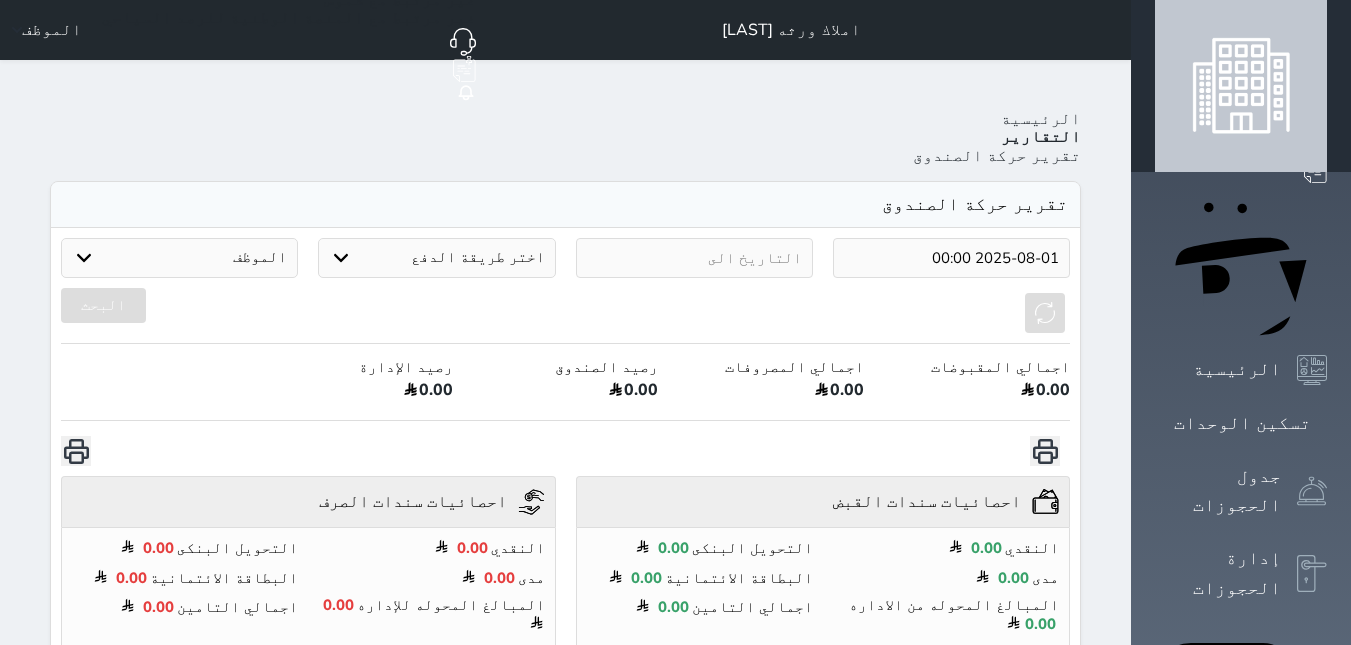 click at bounding box center [694, 258] 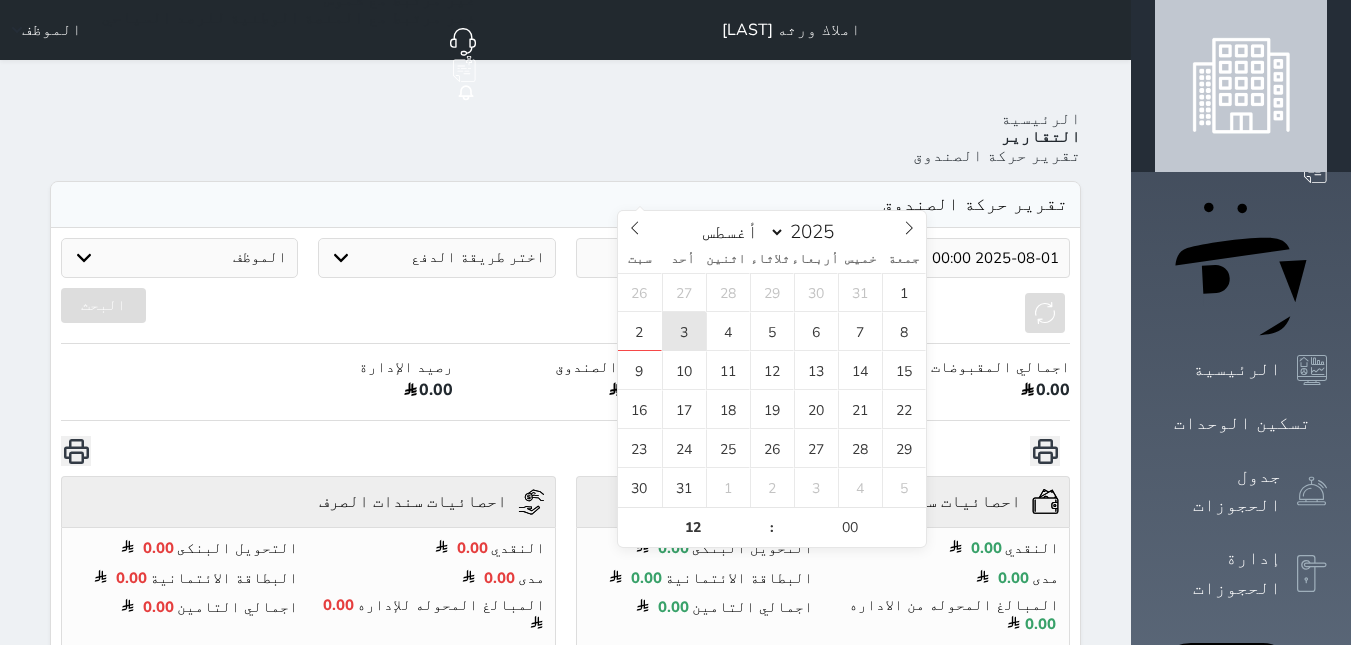 click on "3" at bounding box center [684, 331] 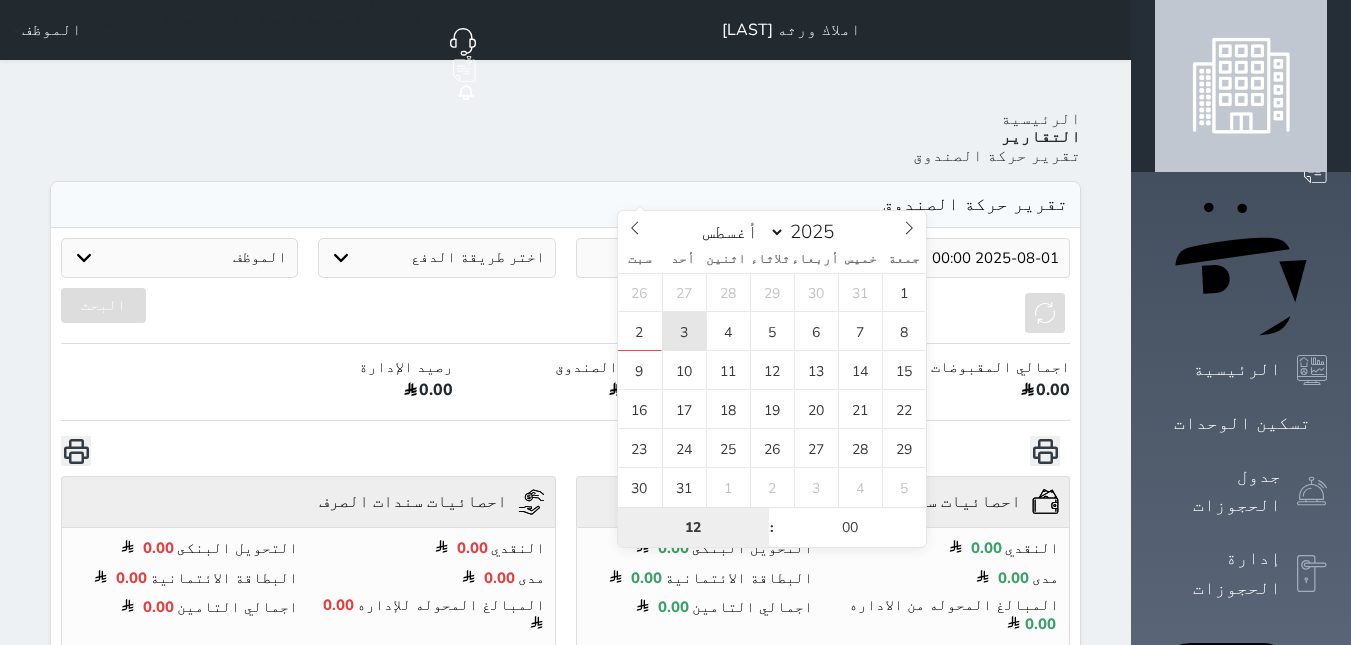 type on "2025-08-03 12:00" 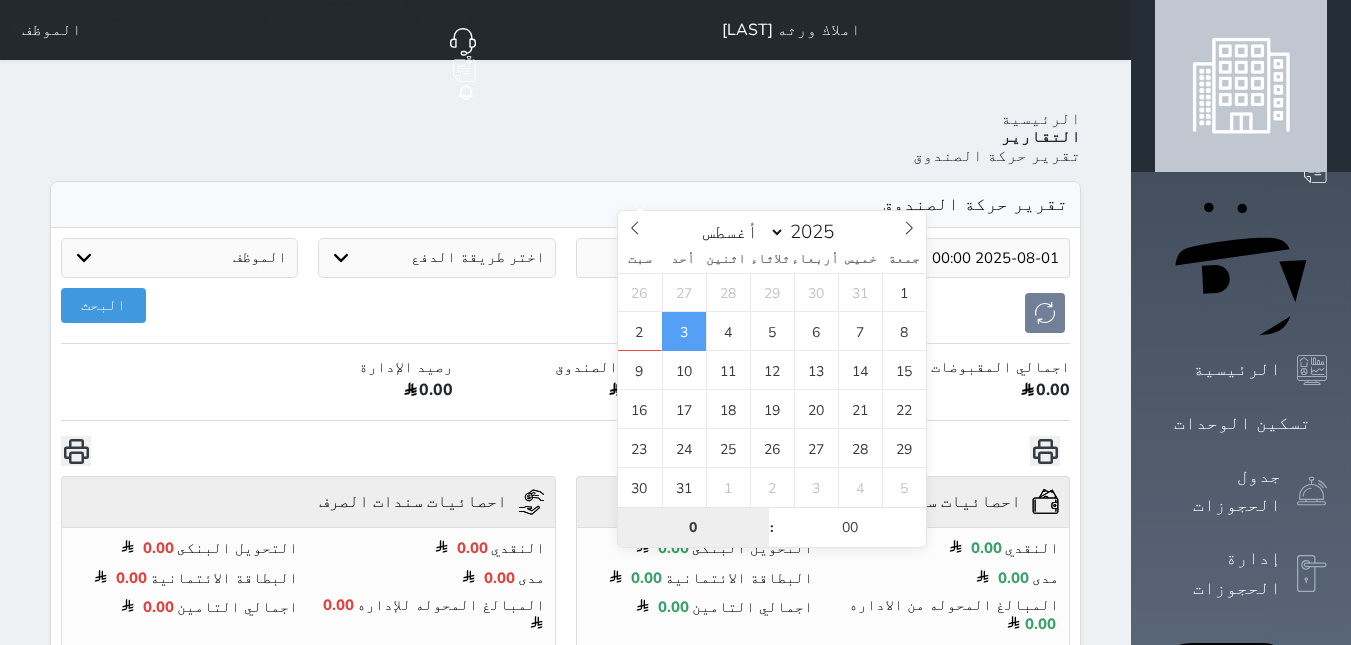 type on "00" 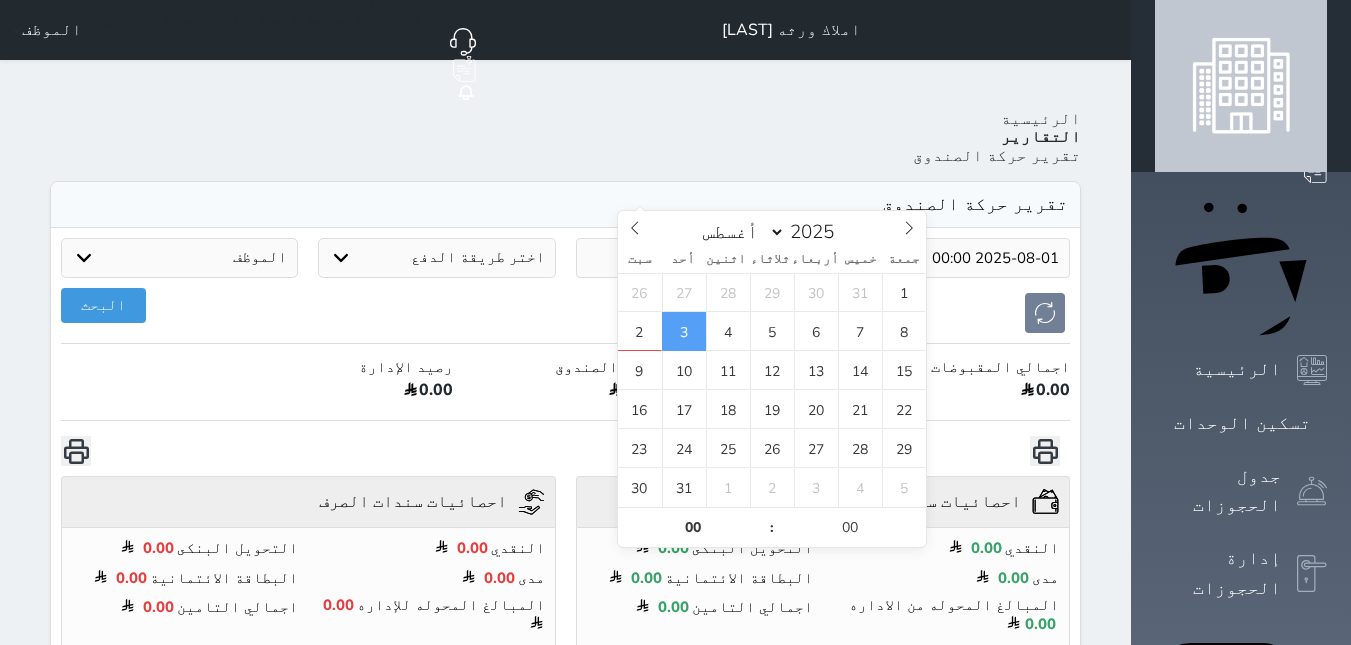 type on "2025-08-03 00:00" 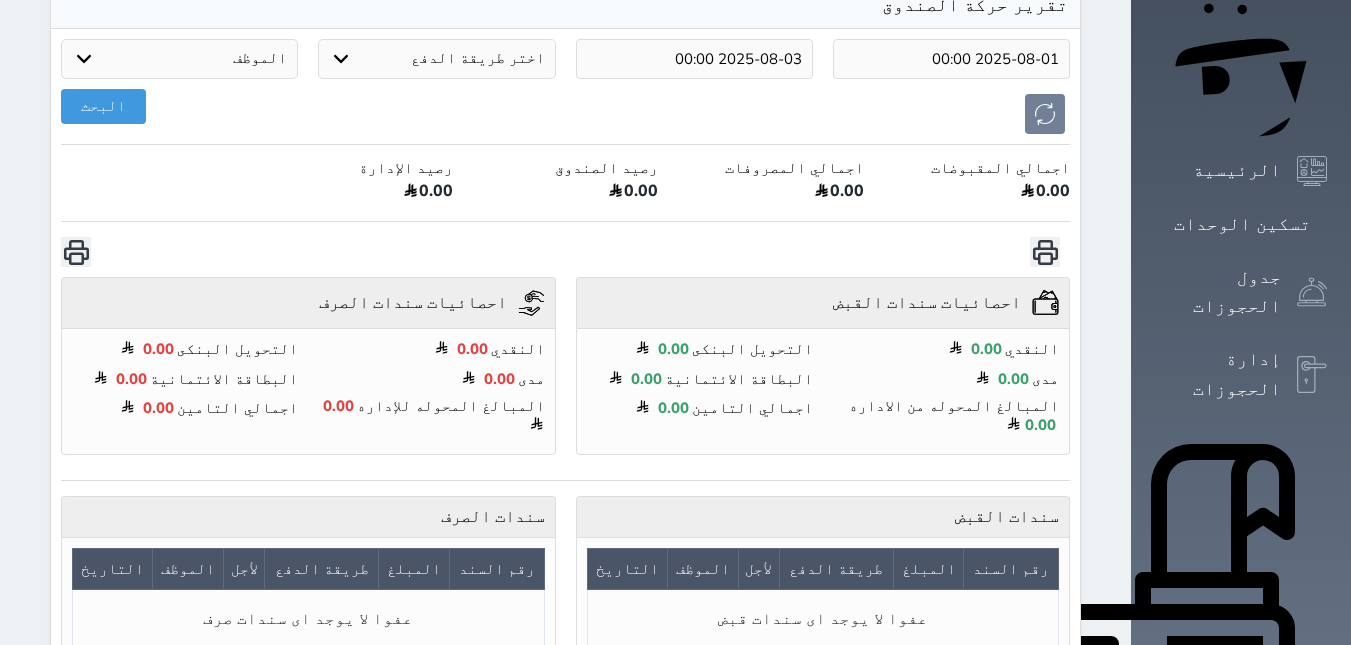 scroll, scrollTop: 200, scrollLeft: 0, axis: vertical 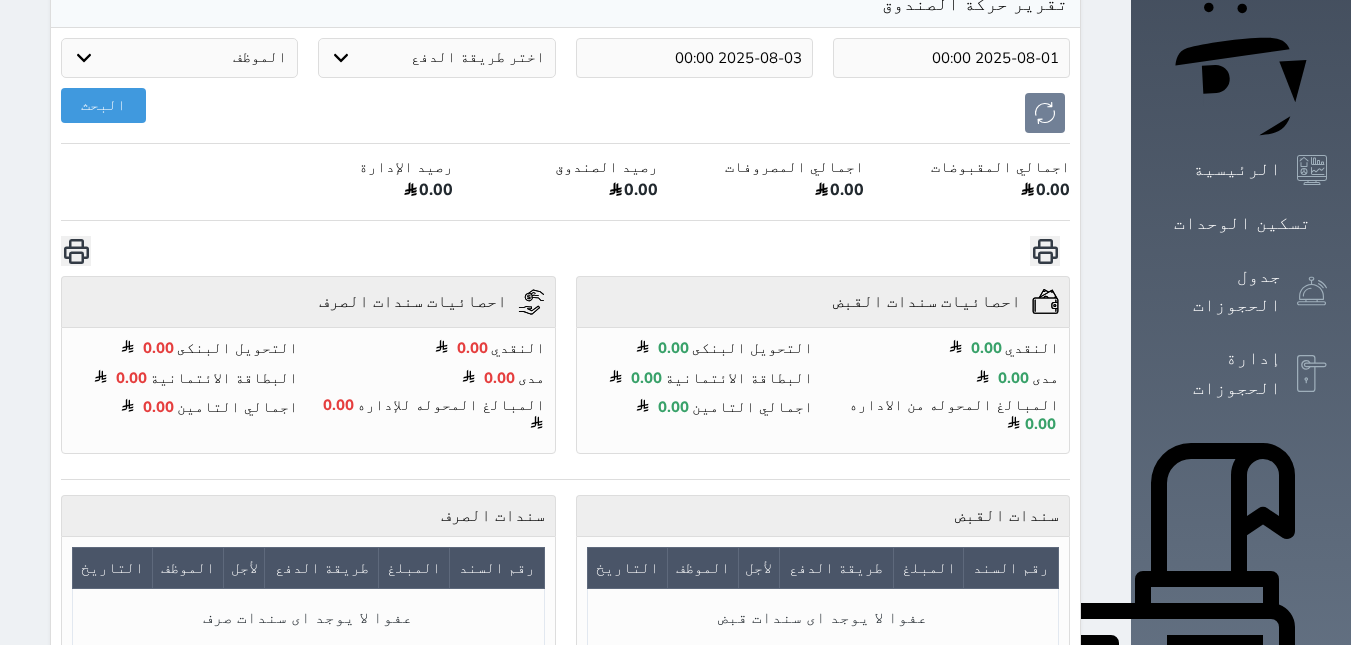 click on "Your browser does not support the audio element.
حجز جماعي جديد   حجز جديد             الرئيسية     تسكين الوحدات     جدول الحجوزات     إدارة الحجوزات     POS       العملاء     تقييمات العملاء     الوحدات     الخدمات     التقارير       الدعم الفني
املاك ورثه [LAST]
حجز جماعي جديد   حجز جديد   غير مرتبط مع منصة زاتكا المرحلة الثانية   غير مرتبط مع شموس   غير مرتبط مع المنصة الوطنية للرصد السياحي             إشعار   الغرفة   النزيل   المصدر
الموظف
الرئيسية التقارير تقرير حركة الصندوق   تقرير حركة الصندوق   [DATE] [TIME]   [DATE] [TIME]   اختر طريقة الدفع   دفع نقدى   تحويل بنكى" at bounding box center [675, 543] 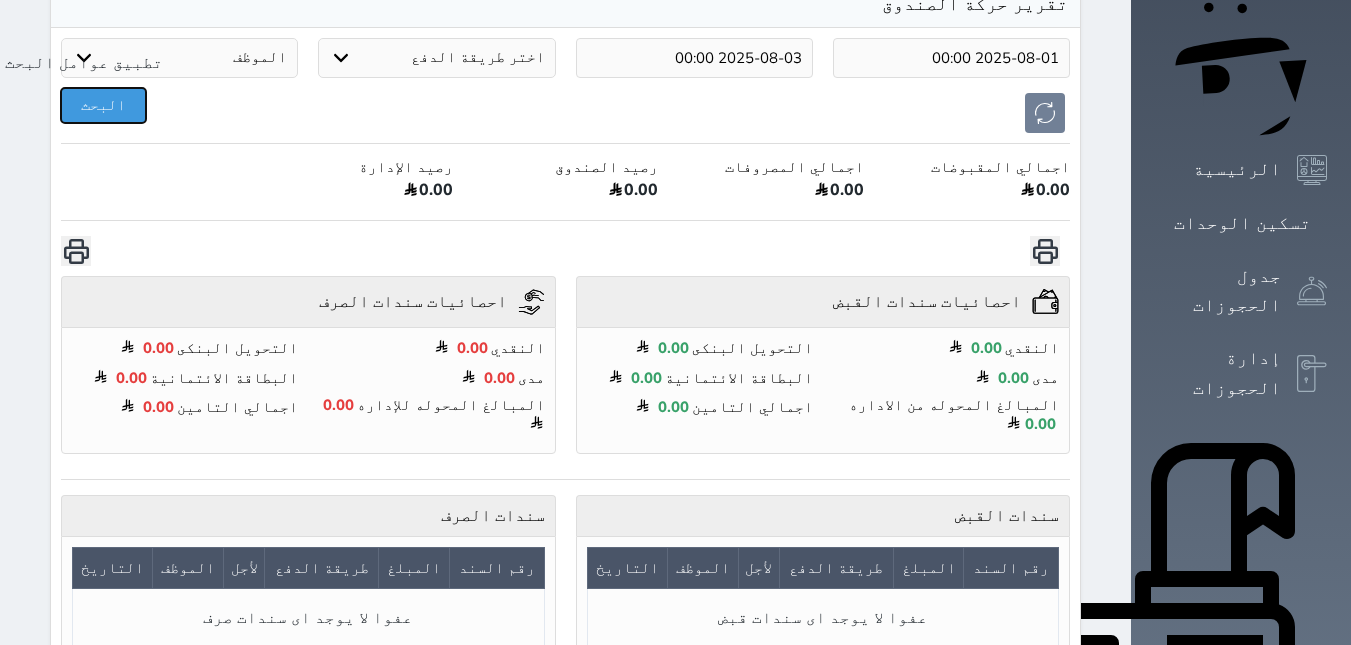 click on "البحث" at bounding box center [103, 105] 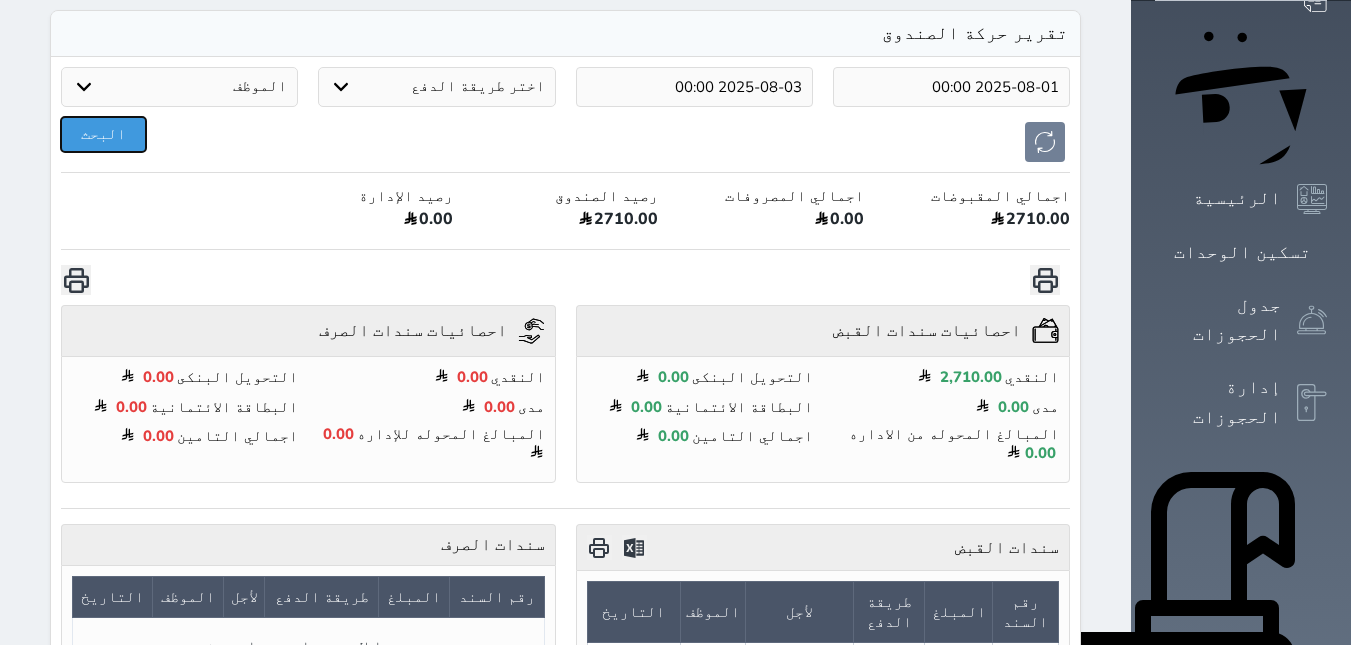 scroll, scrollTop: 0, scrollLeft: 0, axis: both 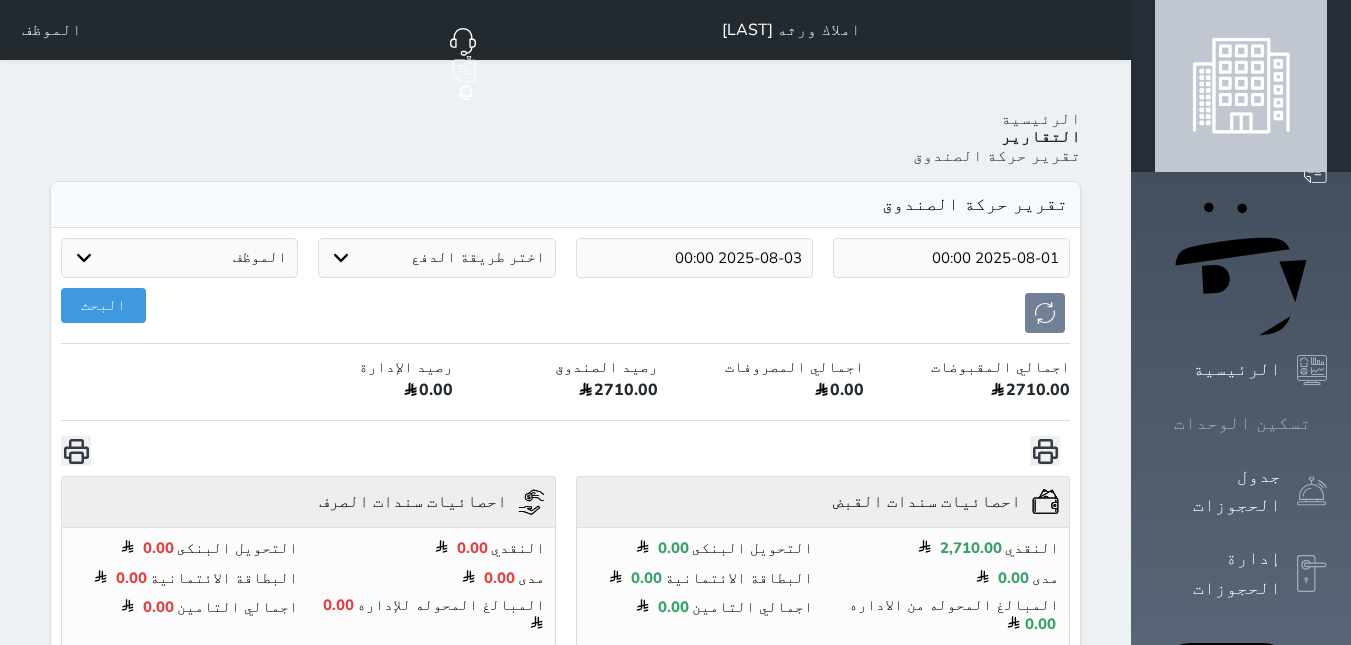 click 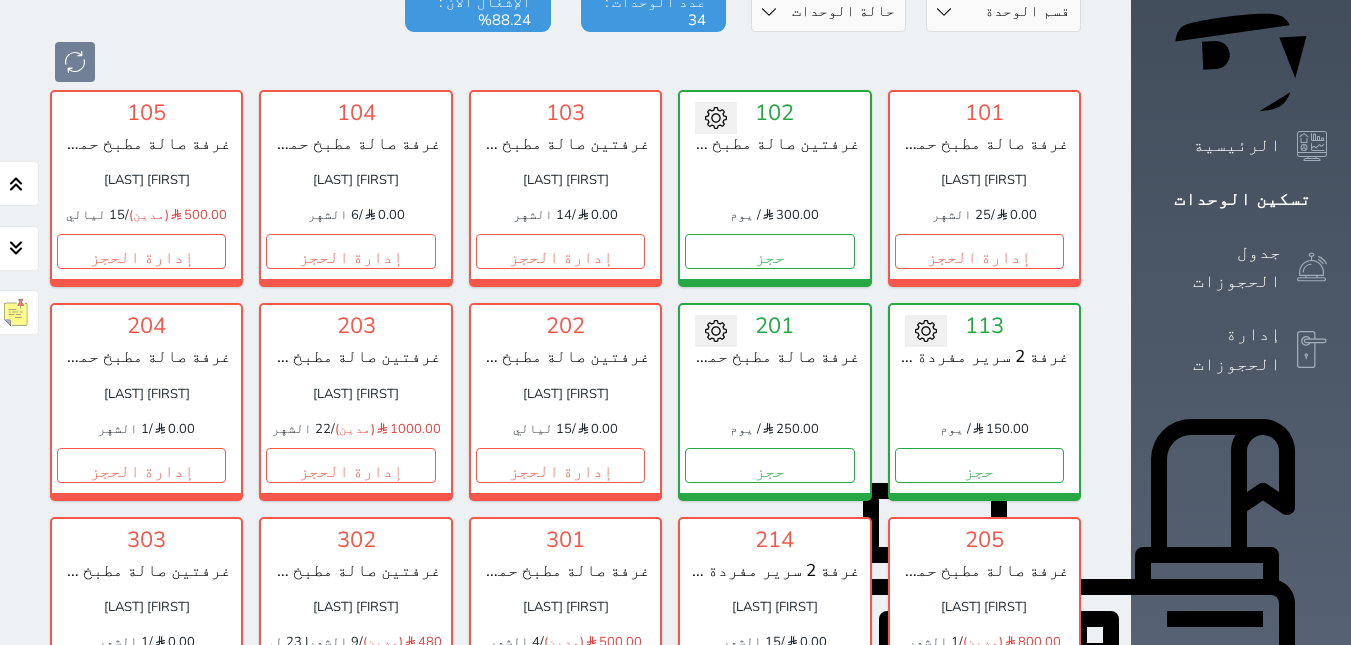 scroll, scrollTop: 178, scrollLeft: 0, axis: vertical 